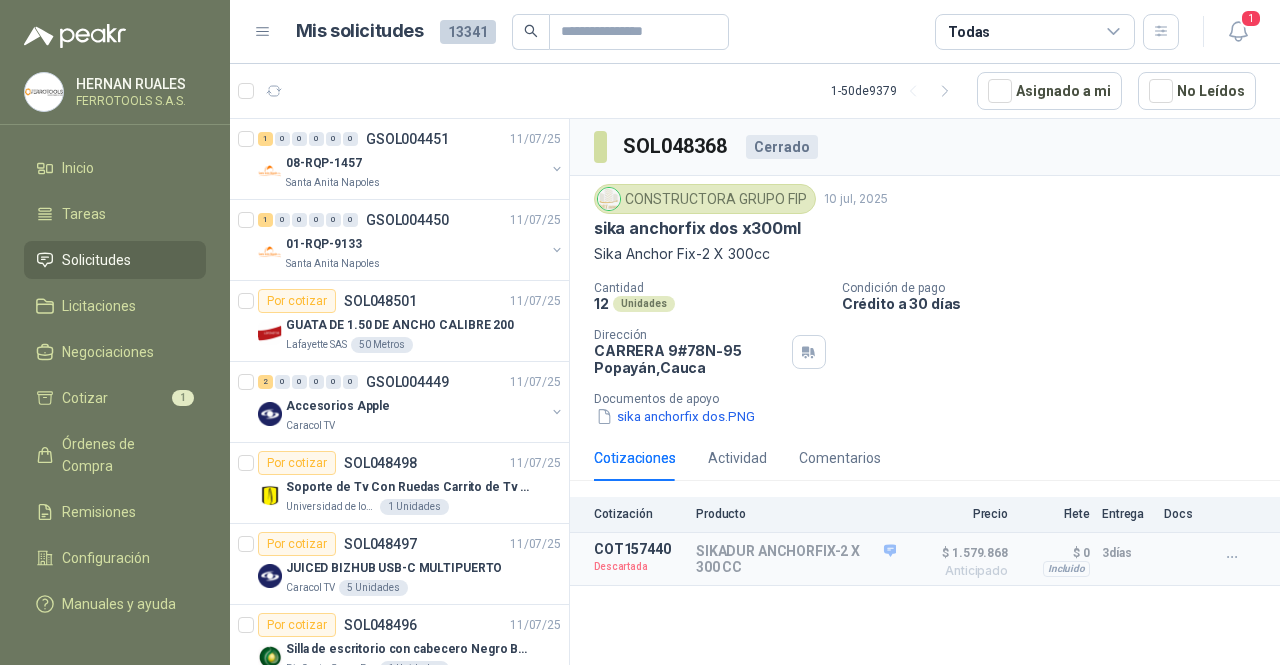 scroll, scrollTop: 0, scrollLeft: 0, axis: both 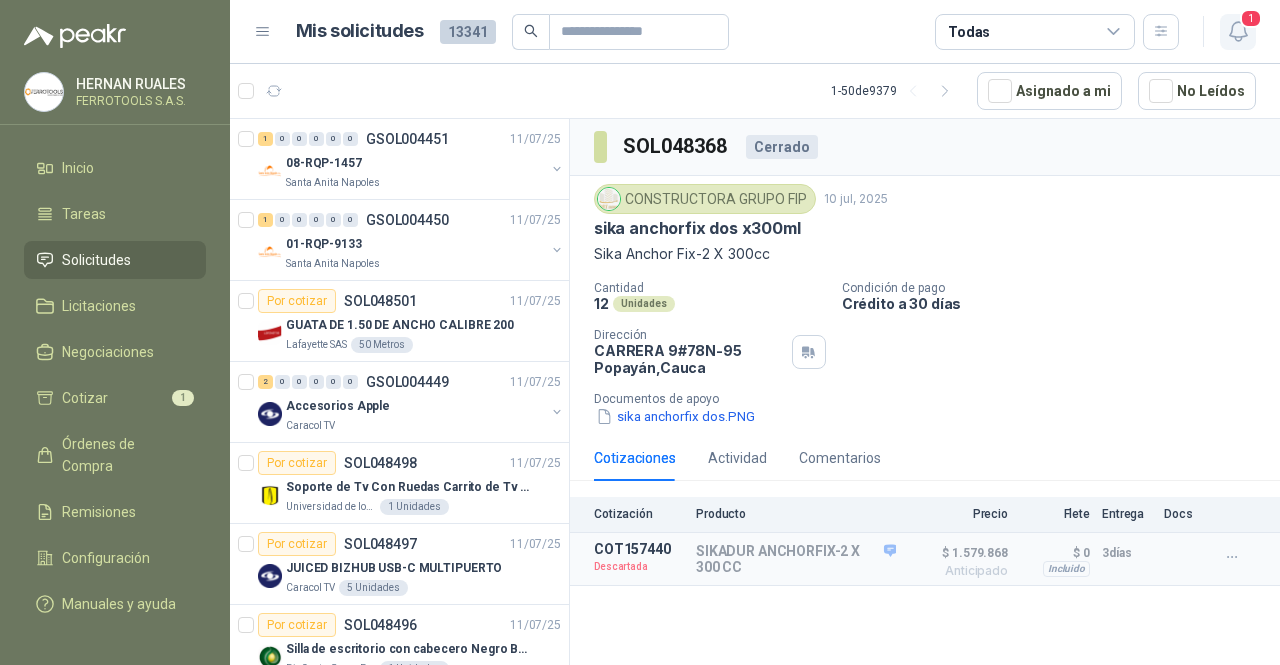 click 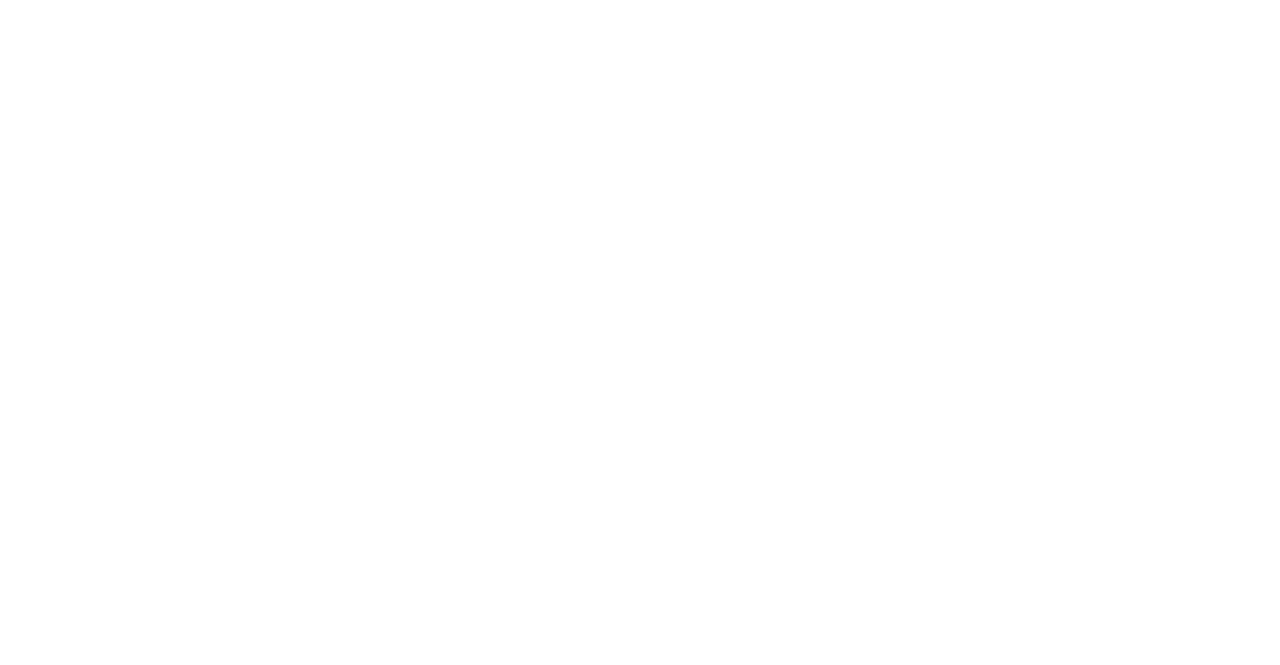 scroll, scrollTop: 0, scrollLeft: 0, axis: both 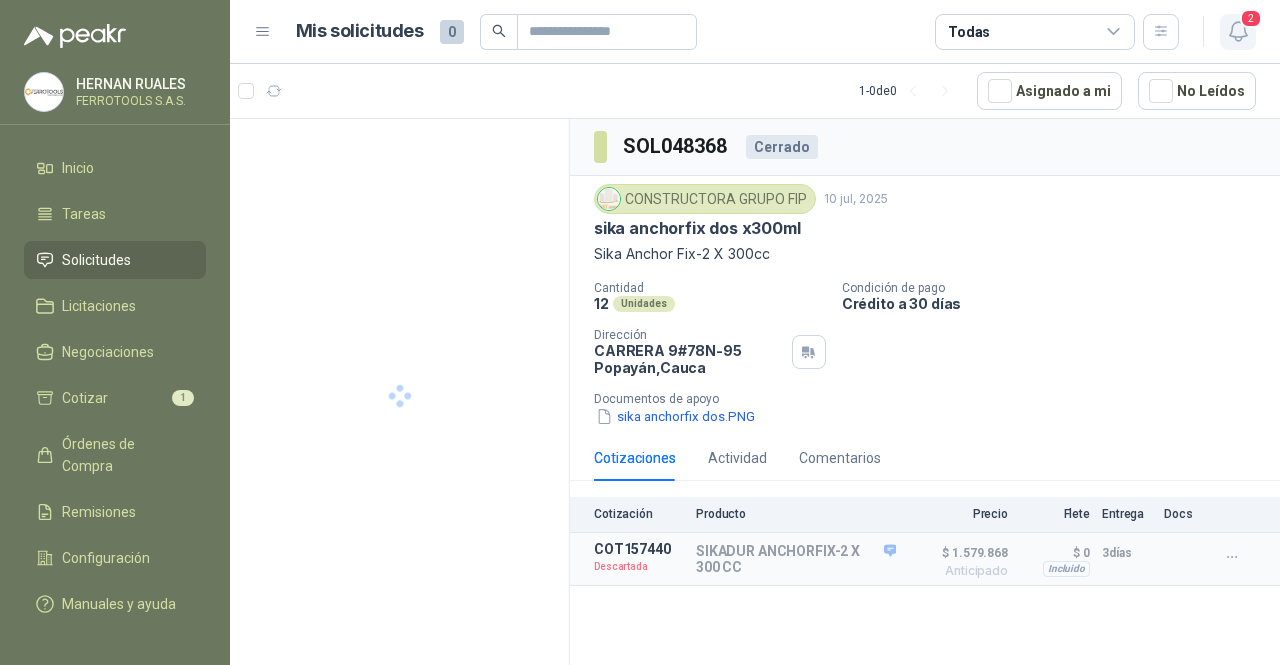 click 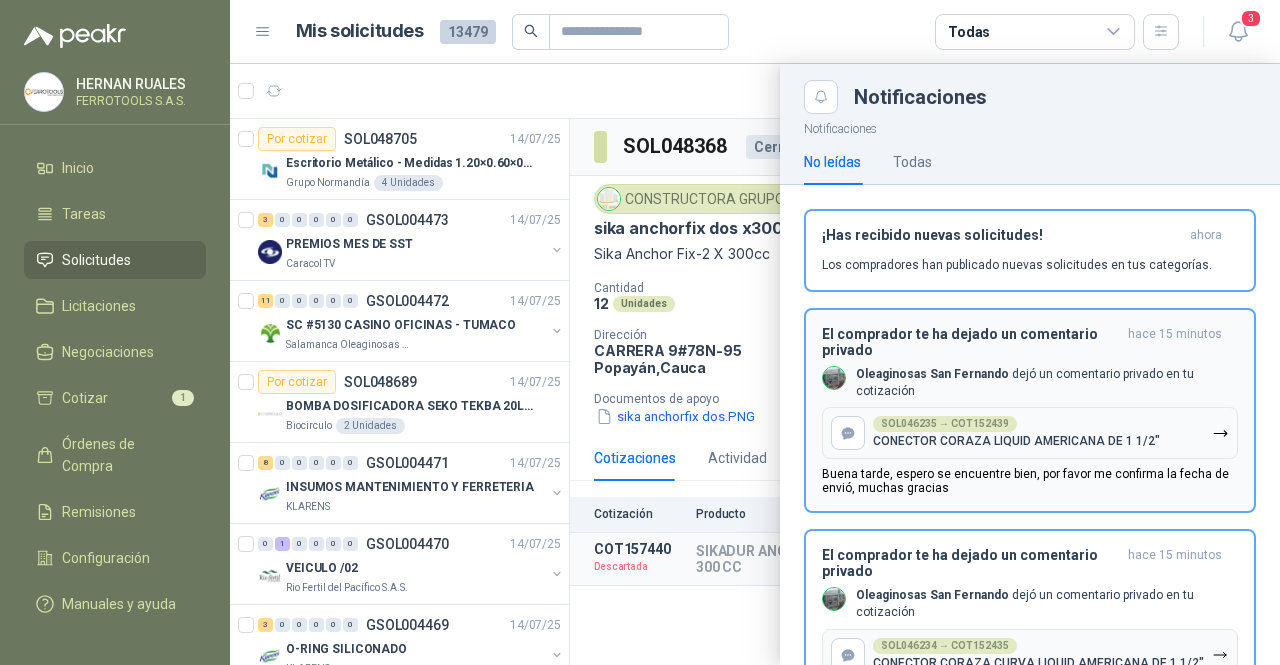 click on "Buena tarde, espero se encuentre bien, por favor me confirma la fecha de envió, muchas gracias" at bounding box center (1030, 481) 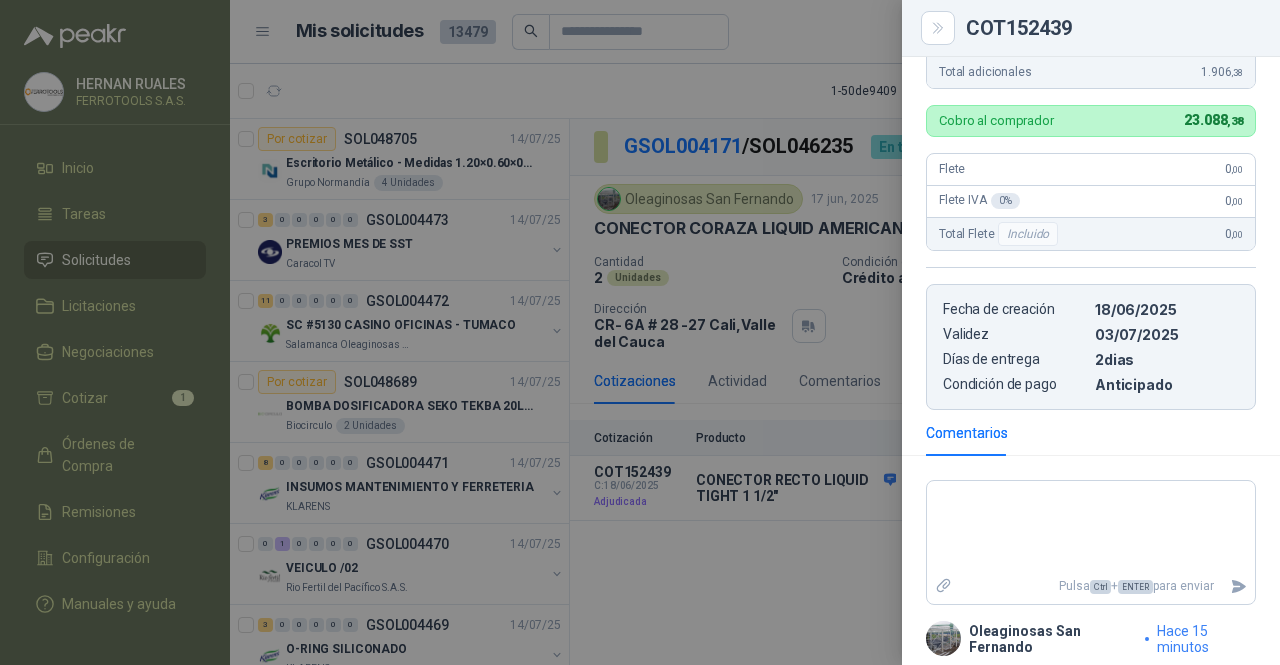 scroll, scrollTop: 690, scrollLeft: 0, axis: vertical 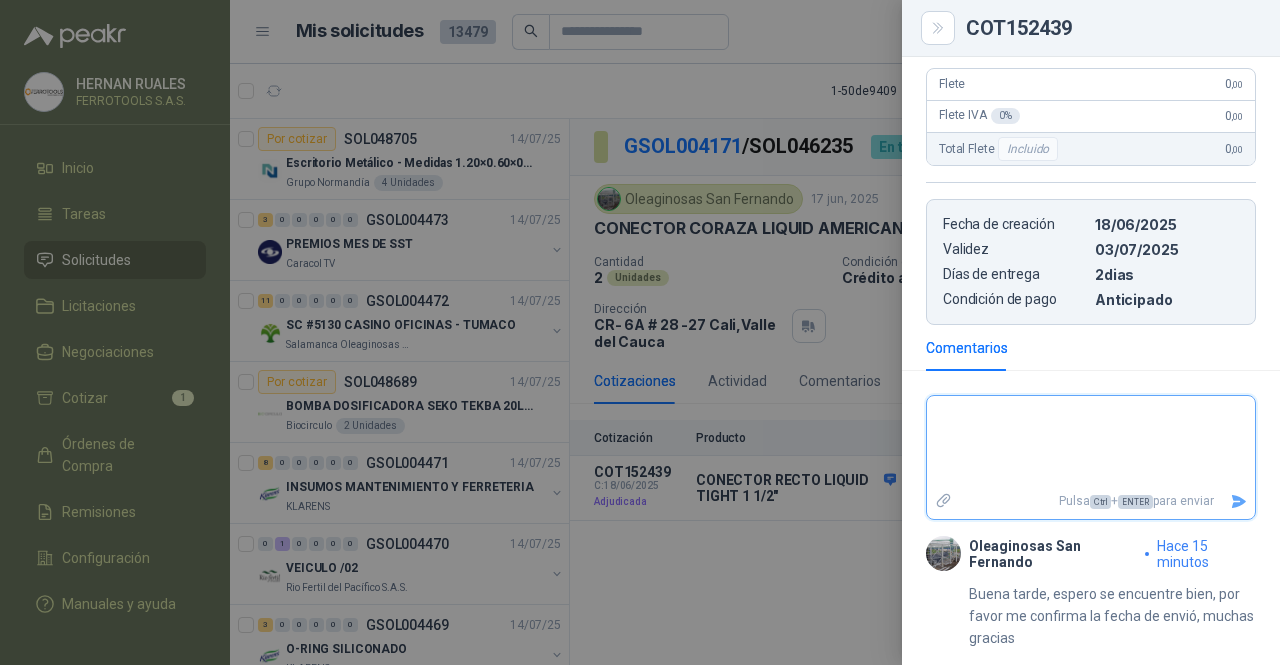 click at bounding box center [1091, 442] 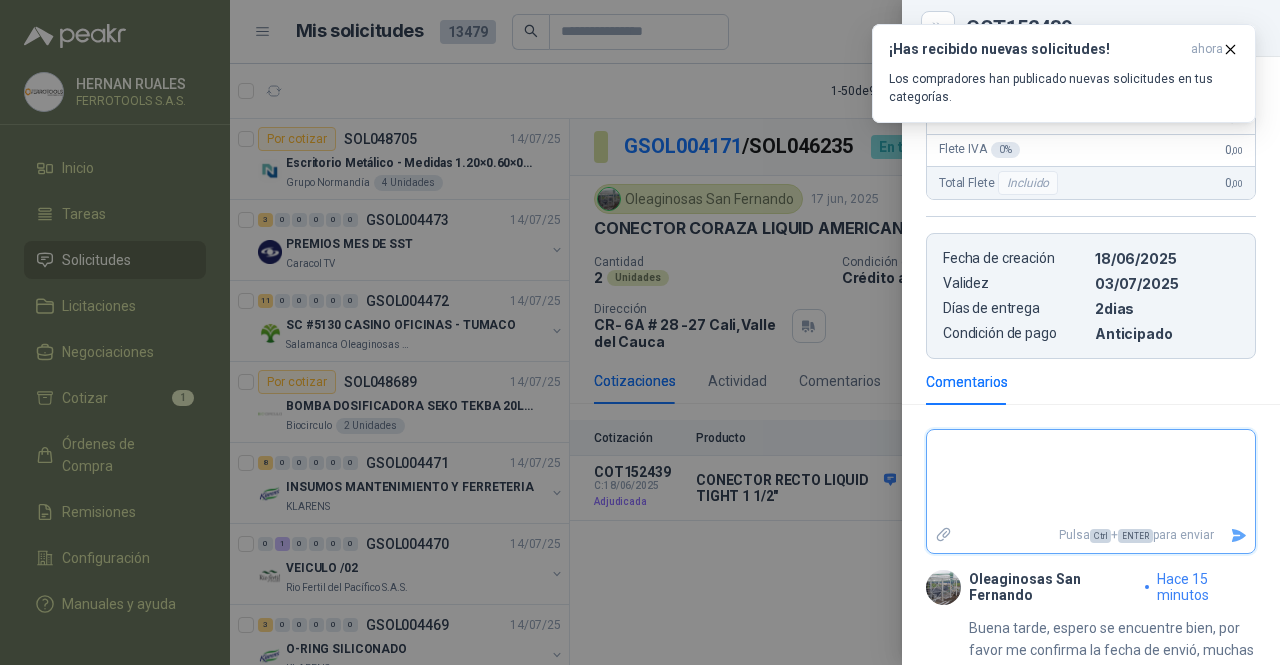 scroll, scrollTop: 690, scrollLeft: 0, axis: vertical 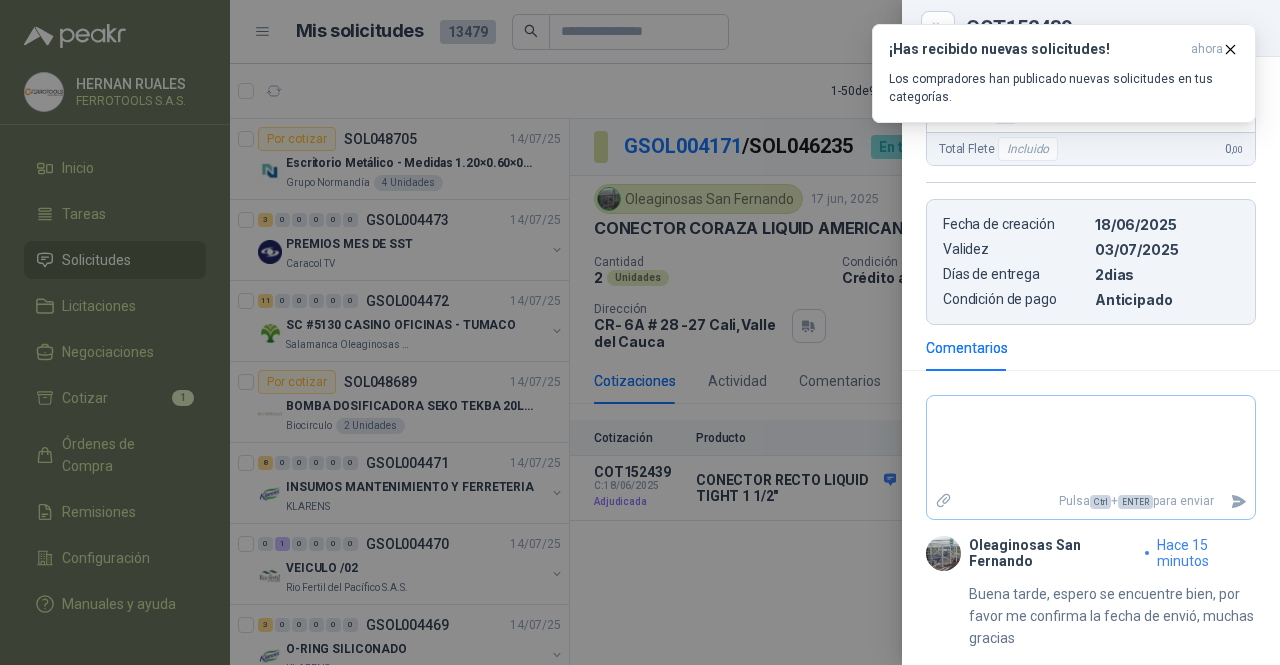 click at bounding box center [944, 501] 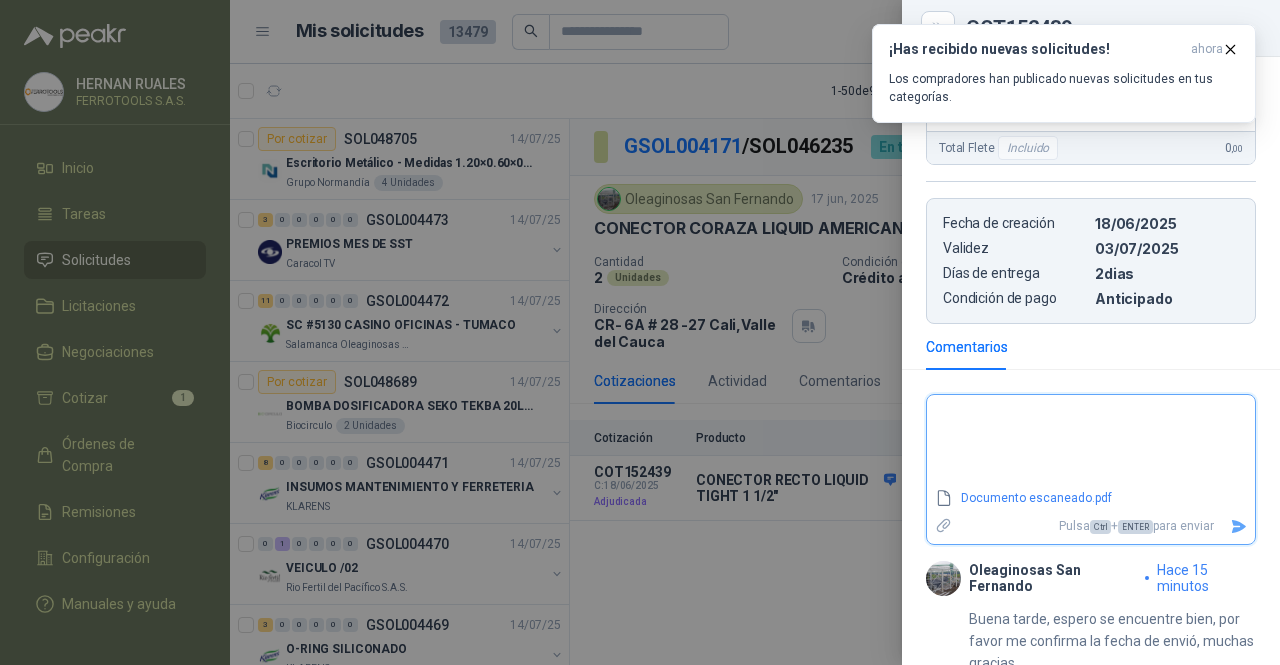 click at bounding box center (1091, 441) 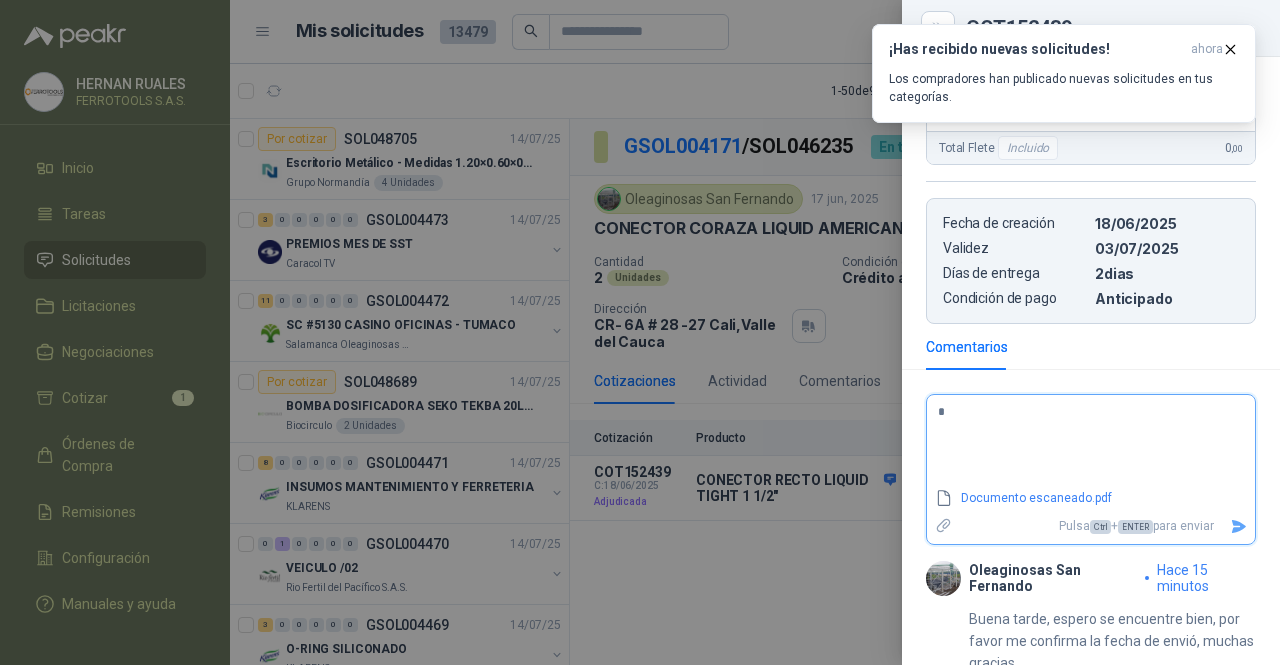 type 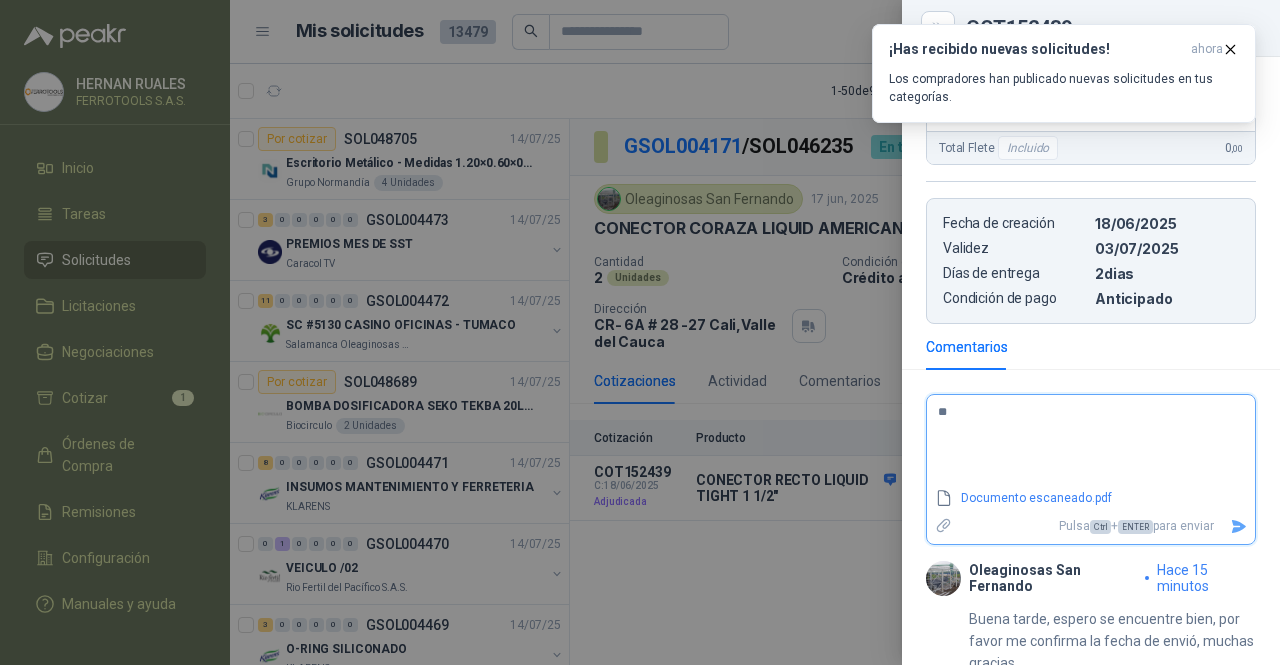 type on "***" 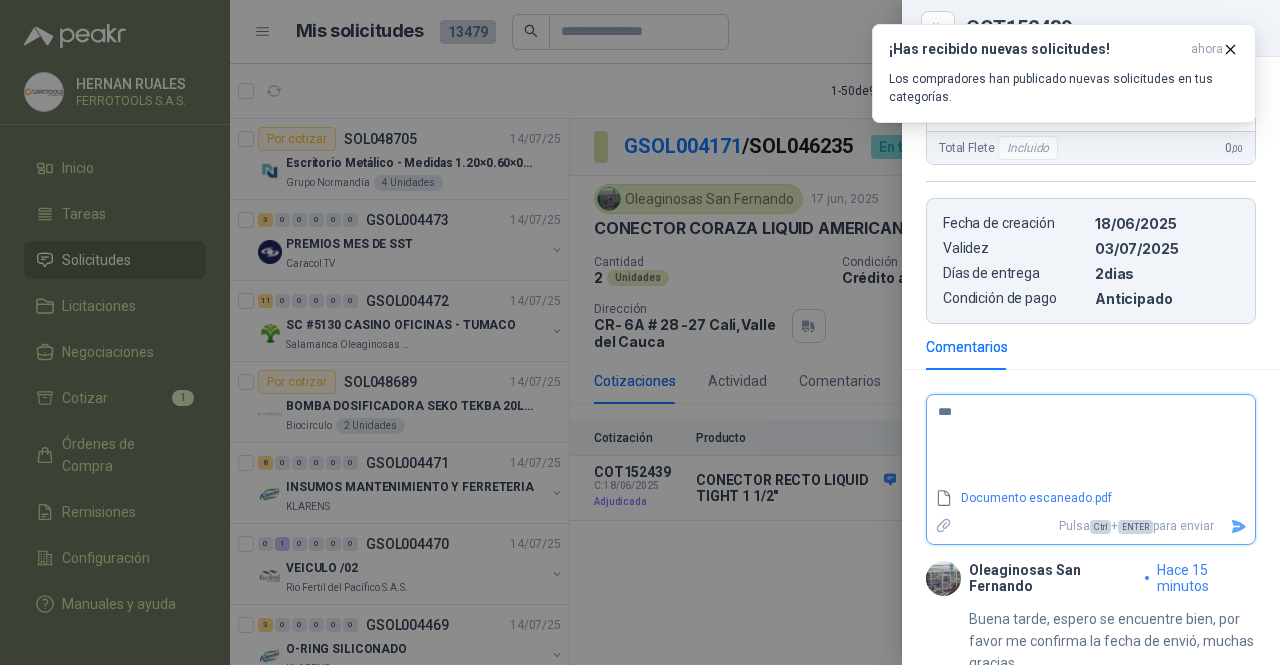 type on "****" 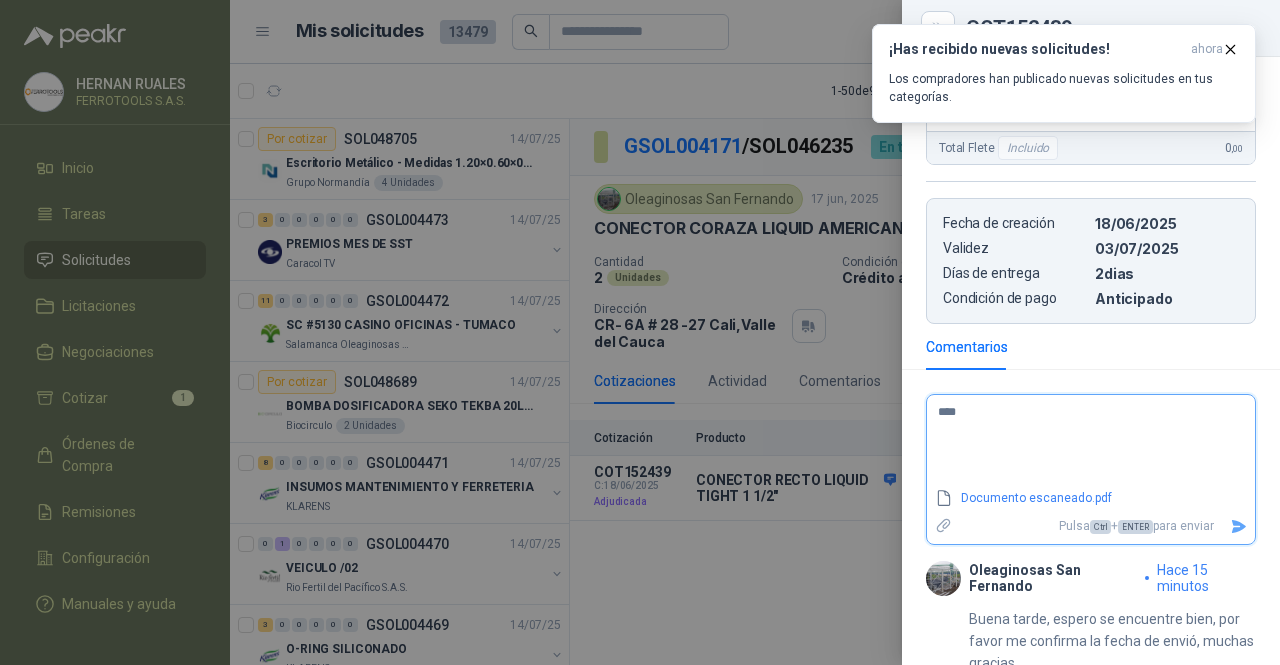 type on "*****" 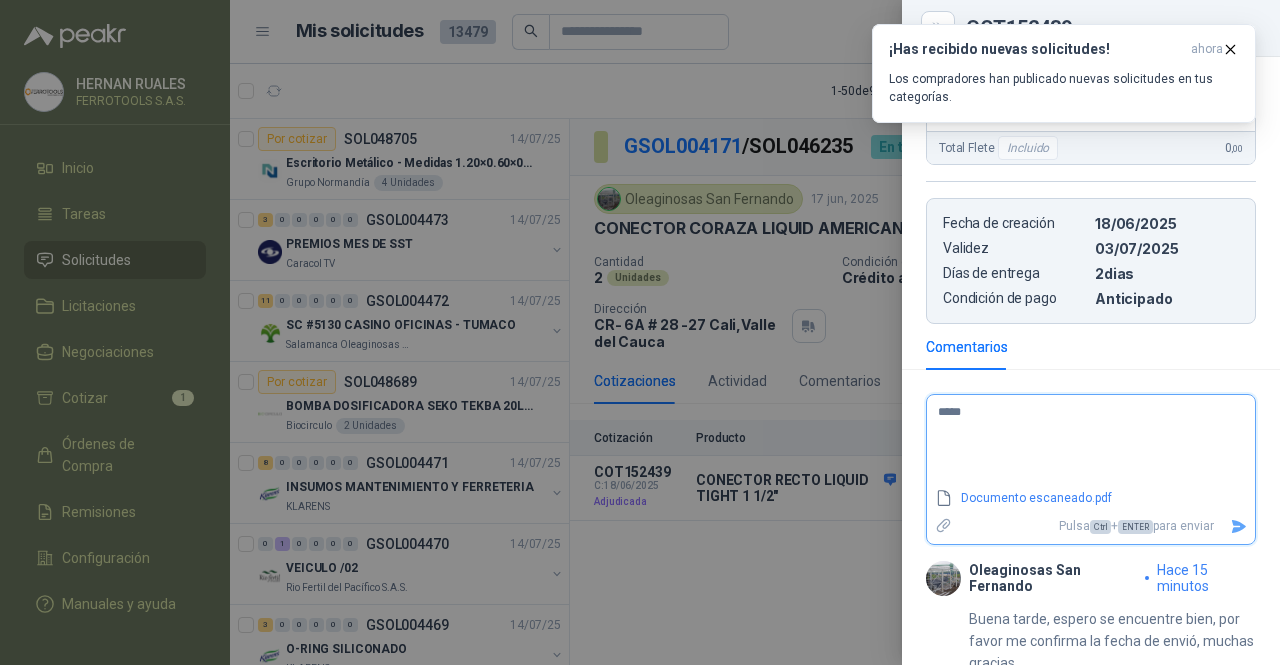 type on "******" 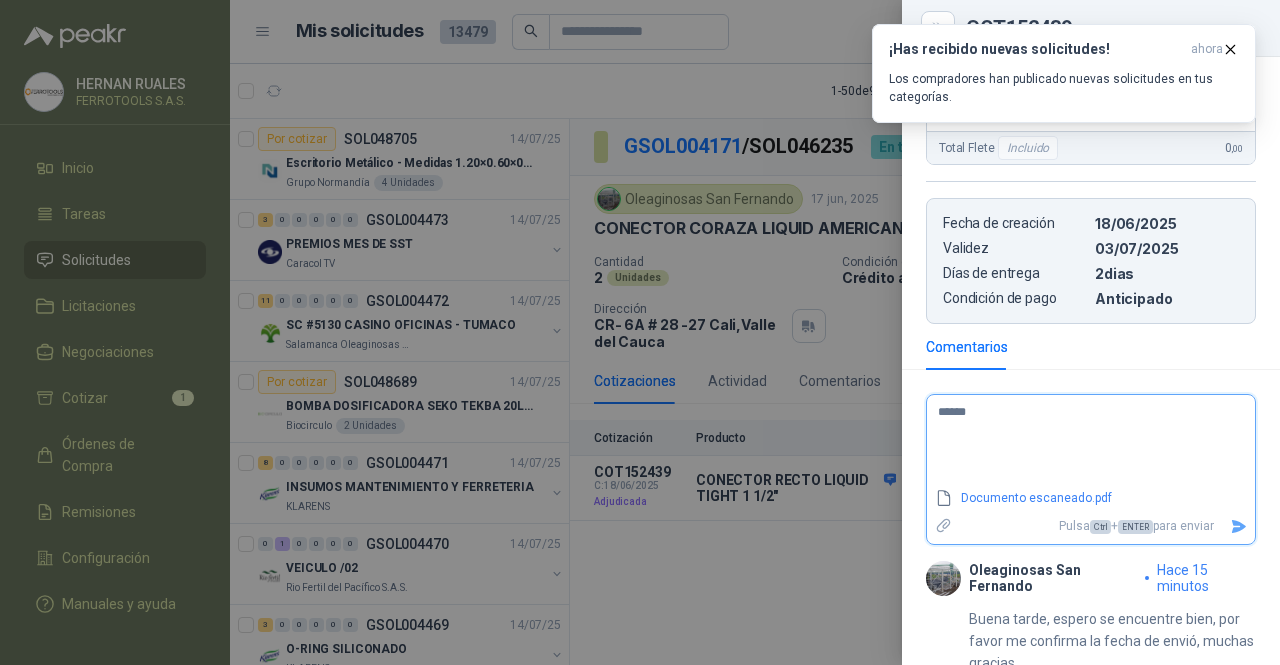 type on "******" 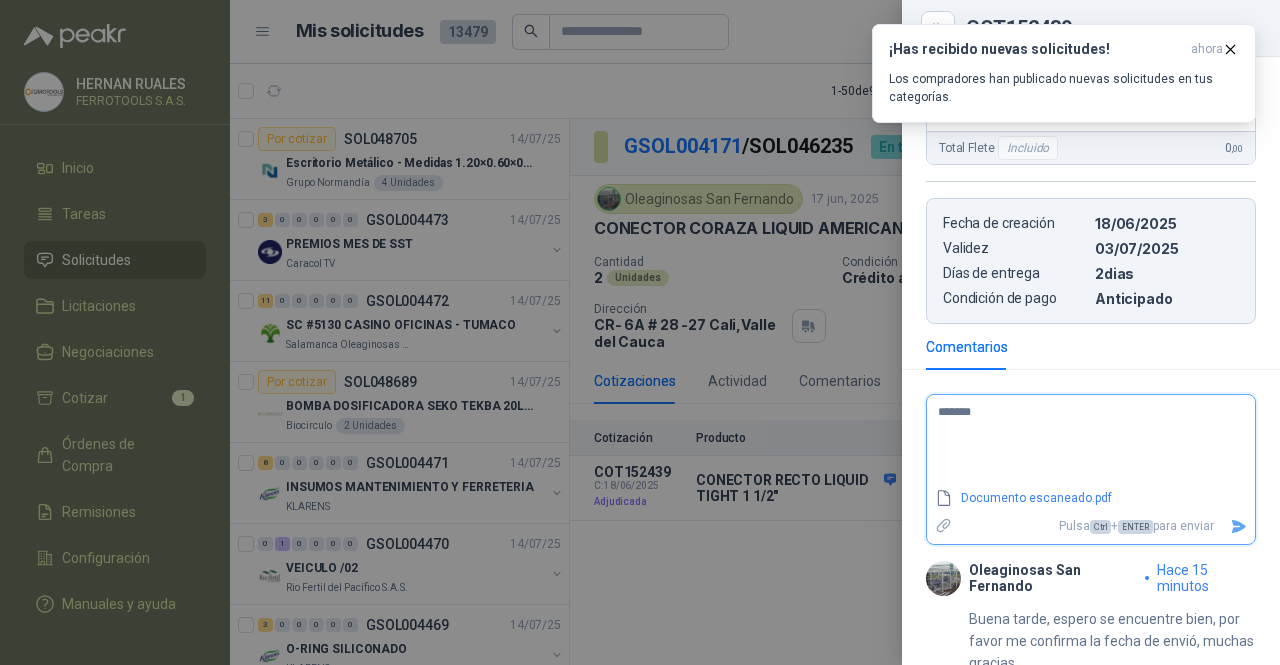 type on "********" 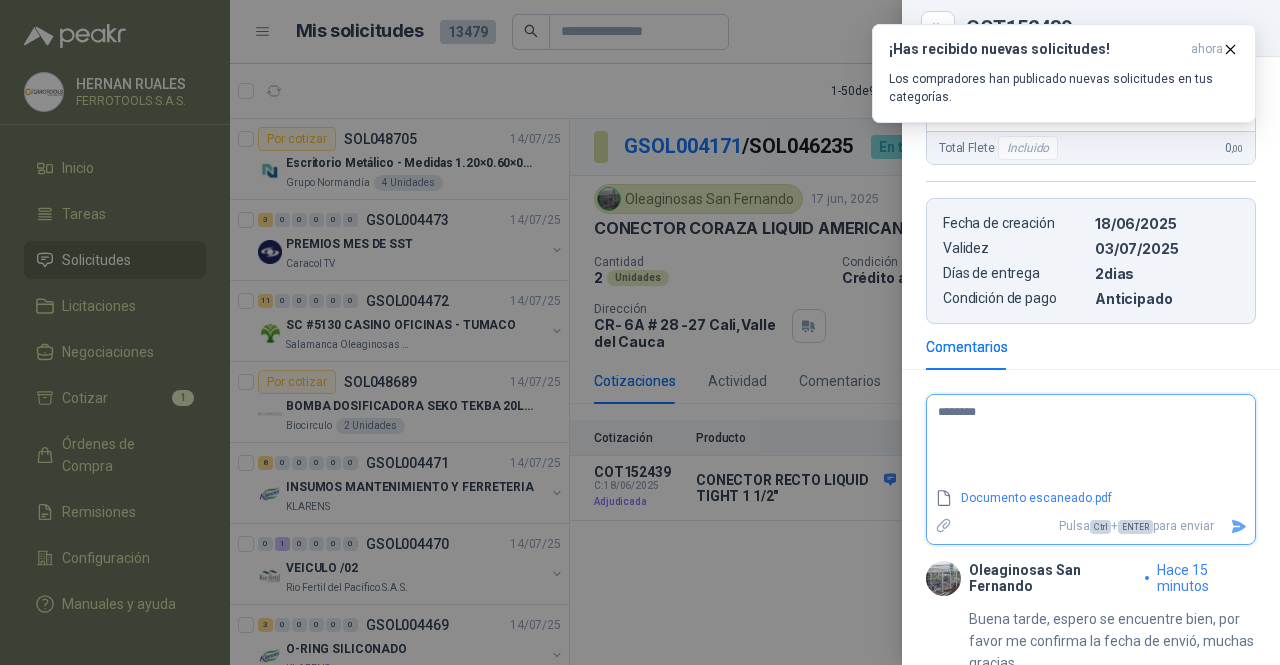 type on "*********" 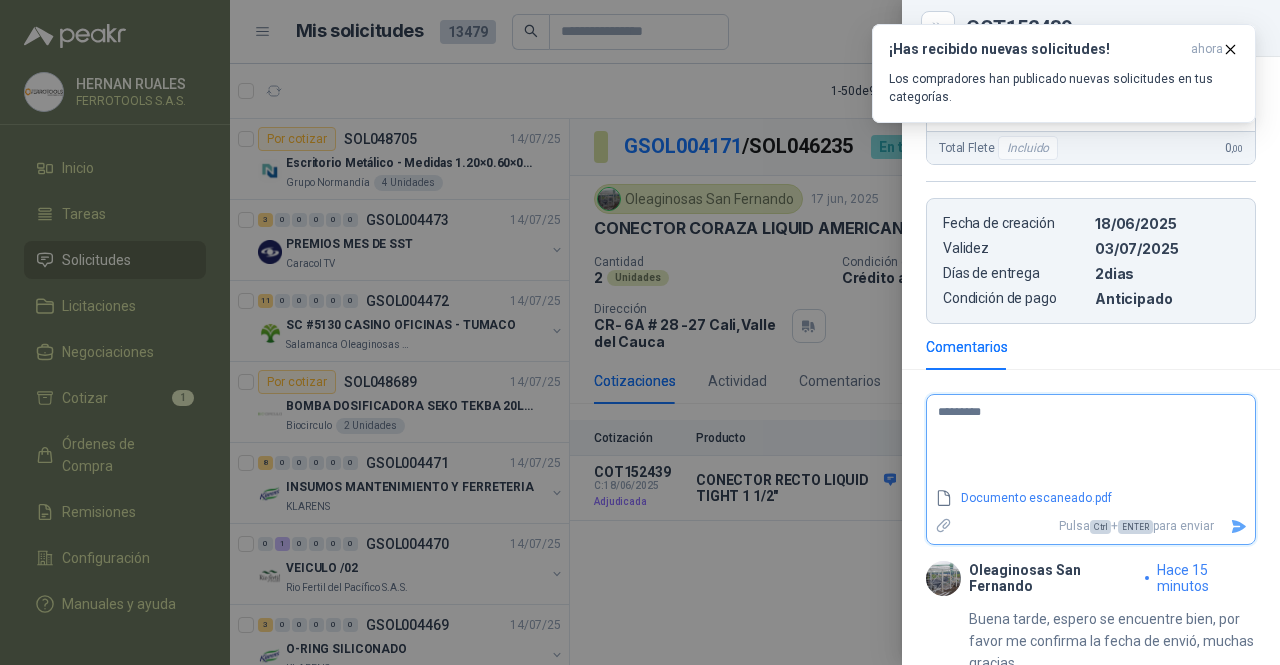 type on "**********" 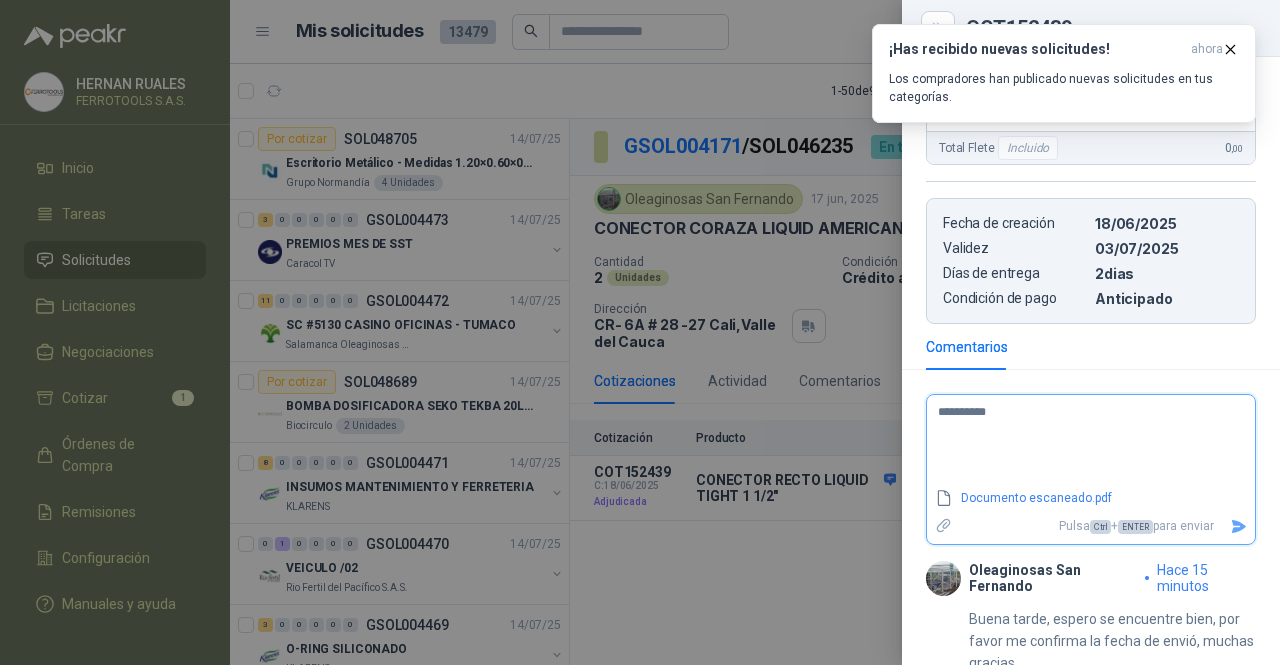 type on "**********" 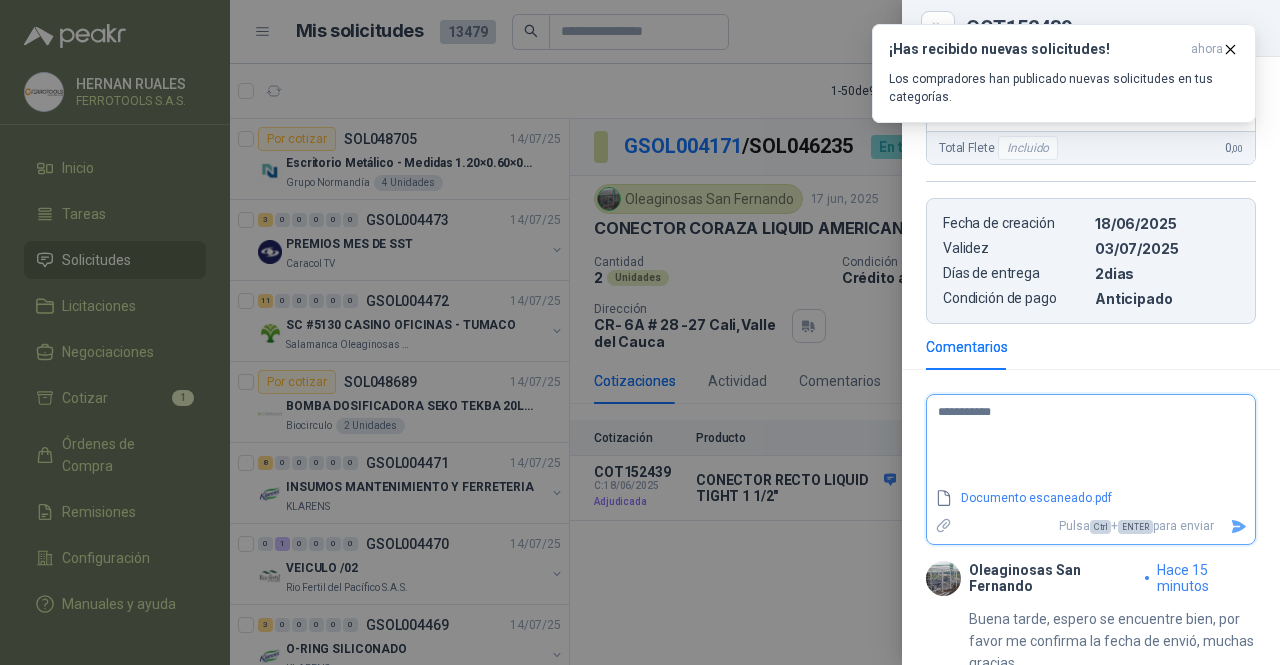 type on "**********" 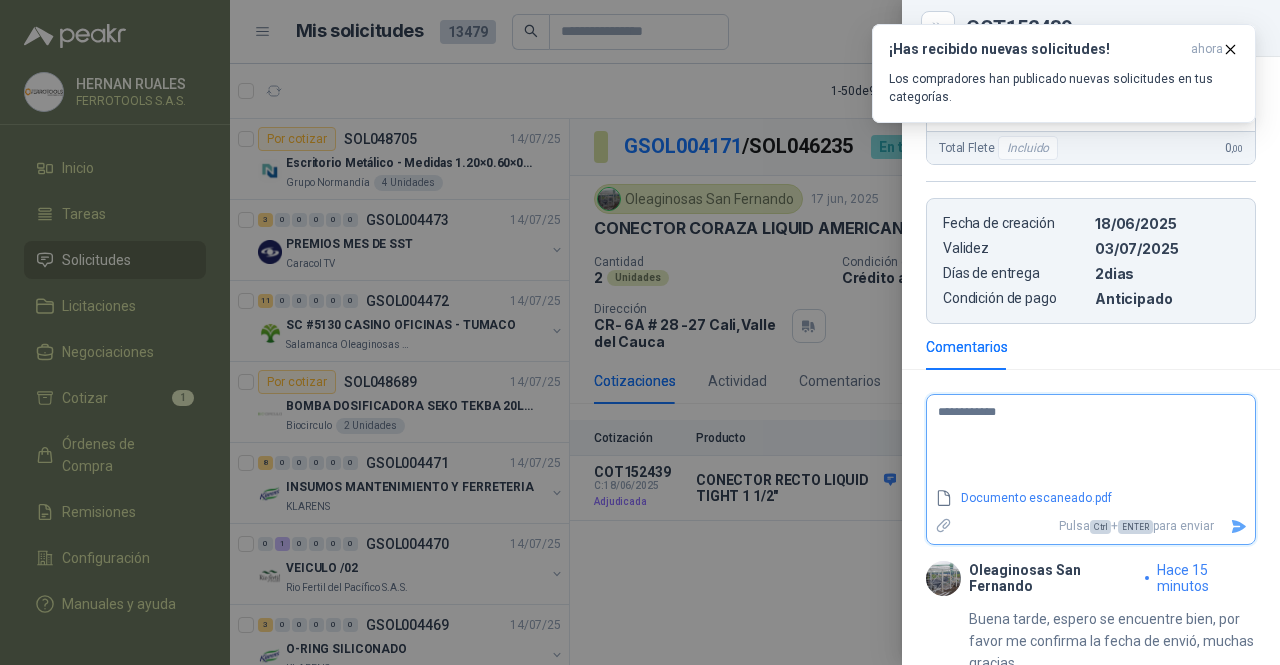 type on "**********" 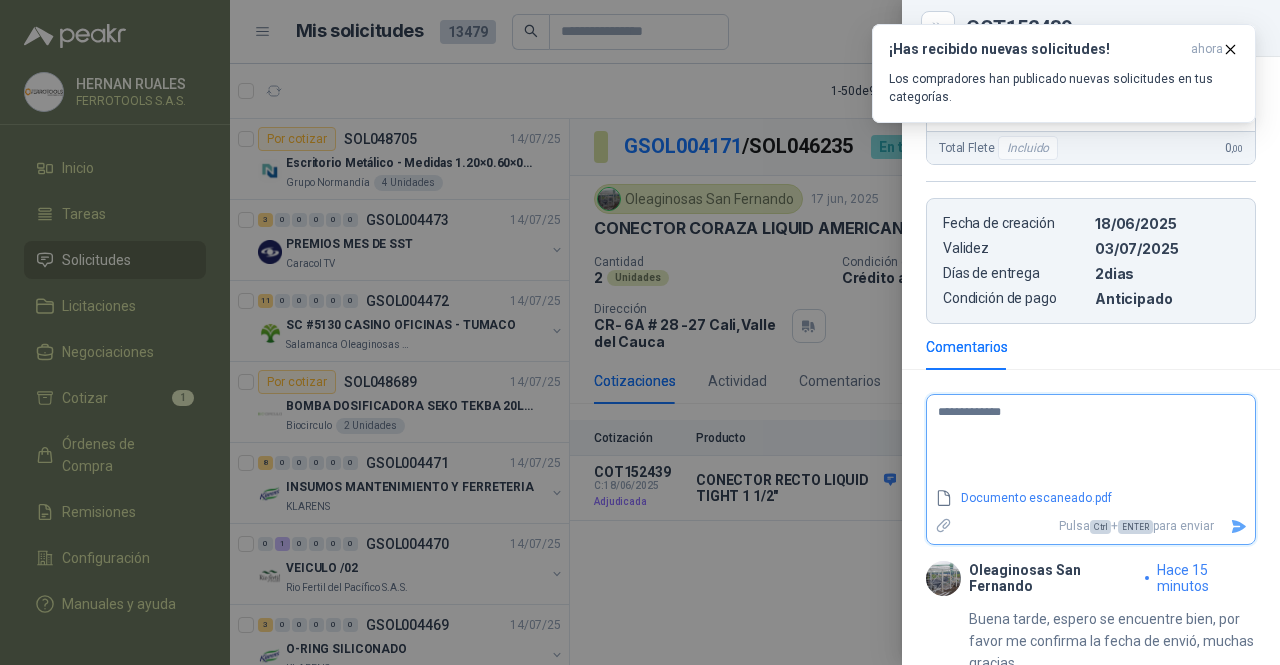 type on "**********" 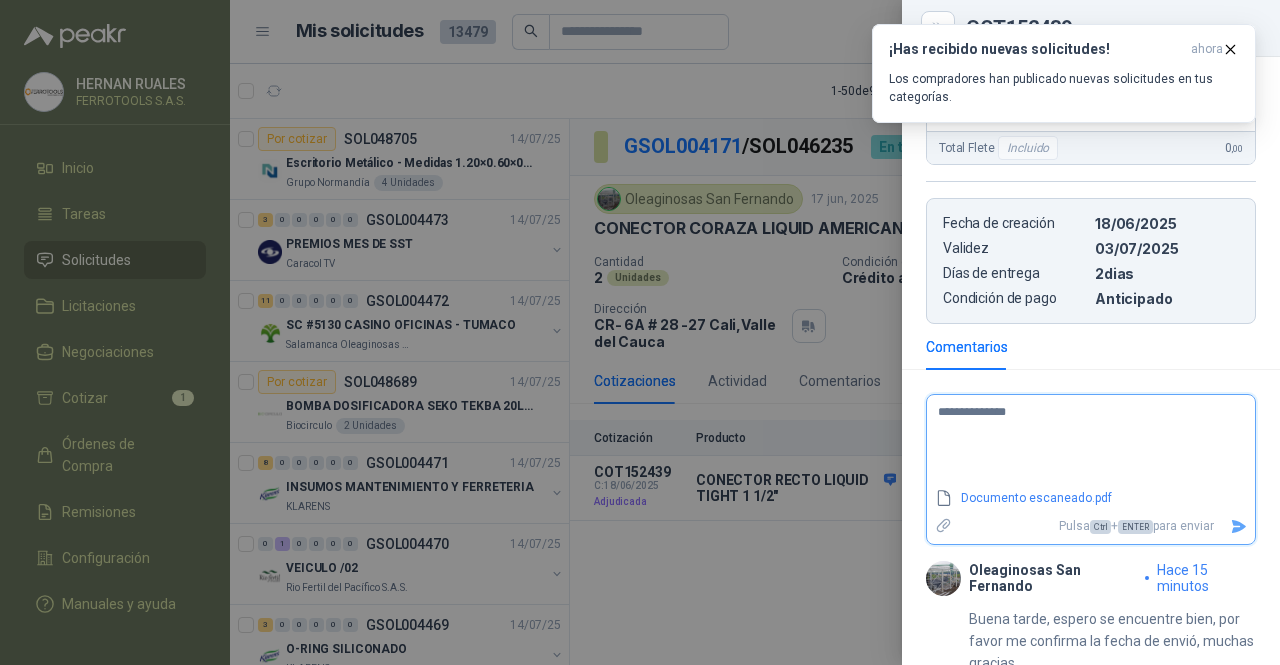 type on "**********" 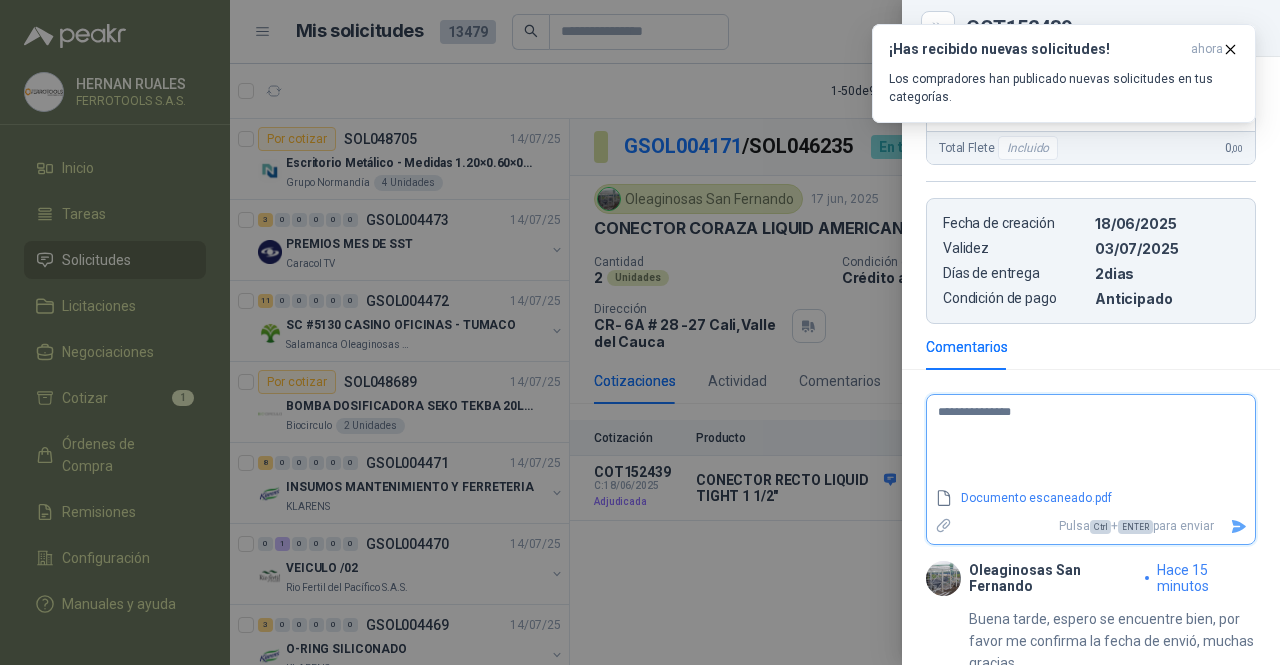 type on "**********" 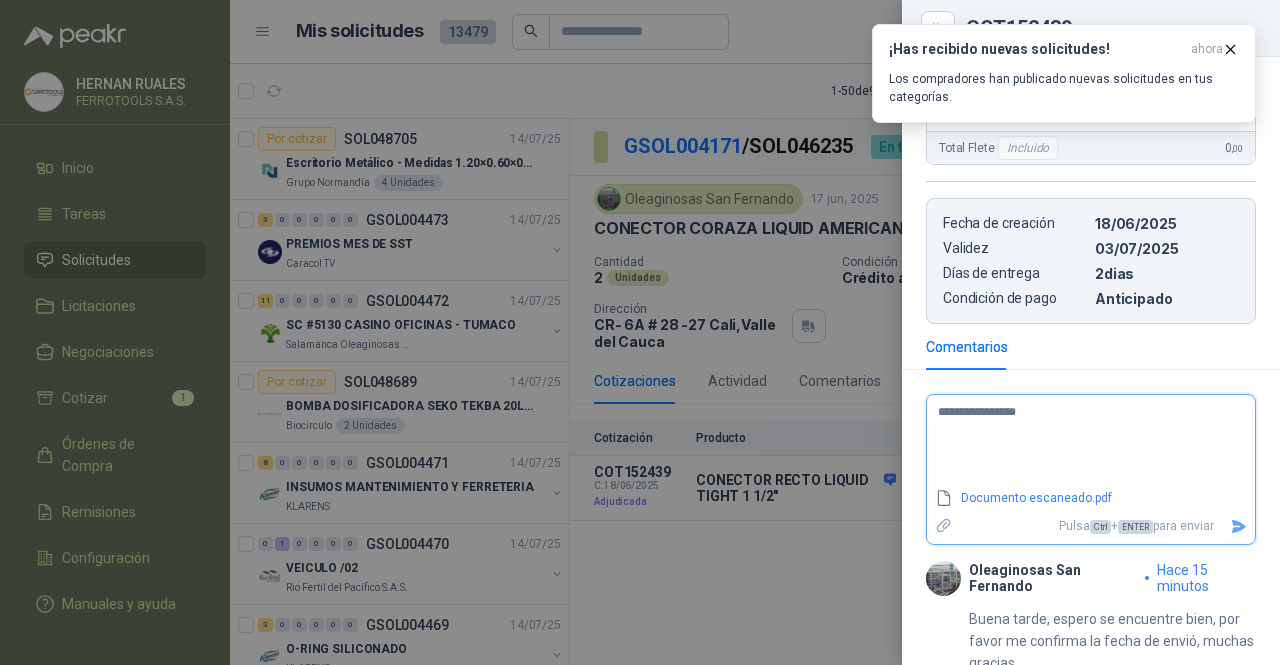type on "**********" 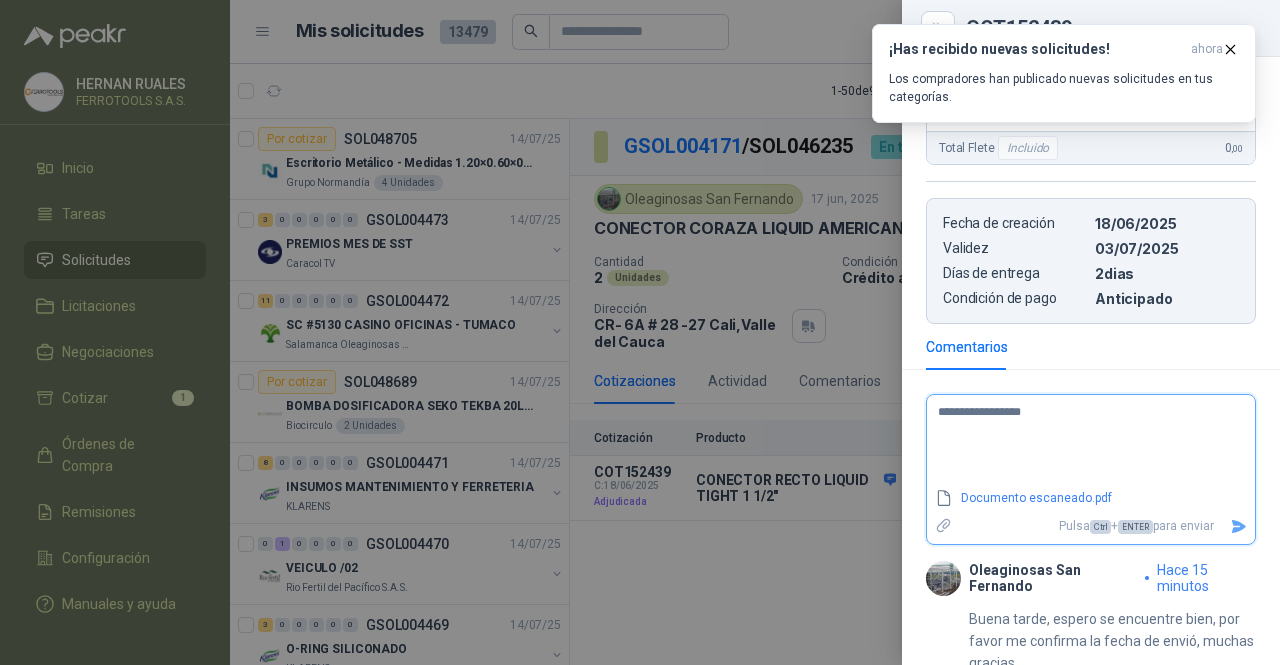 type on "**********" 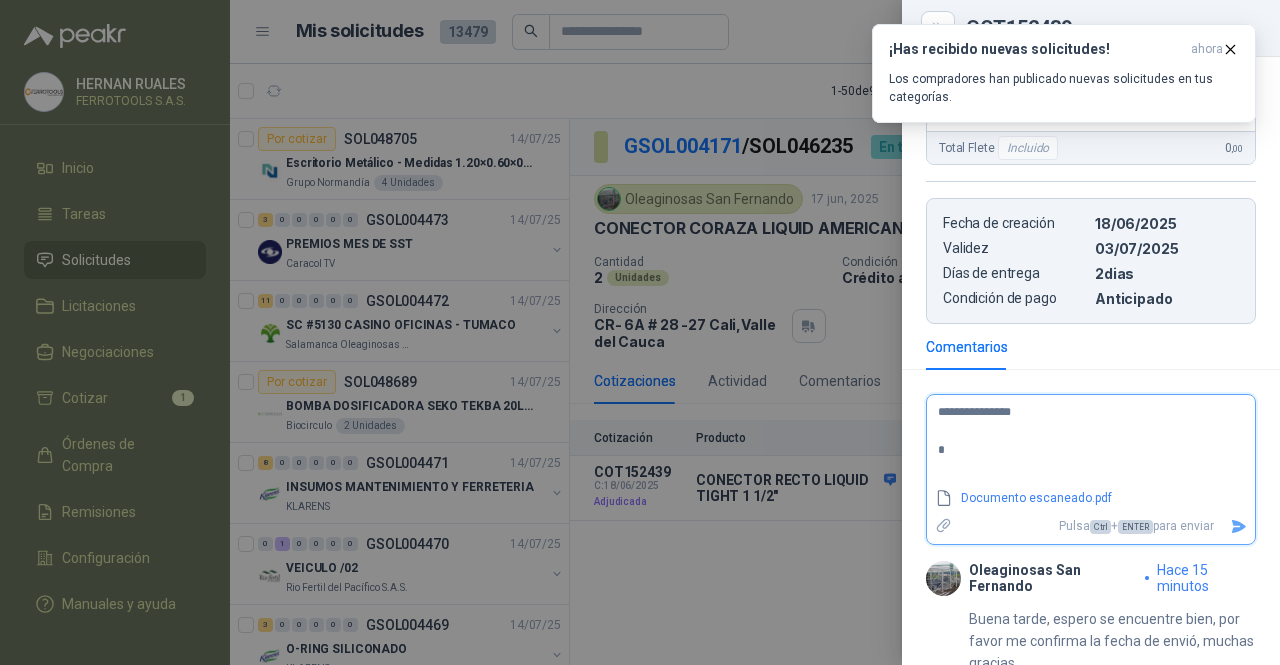 type on "**********" 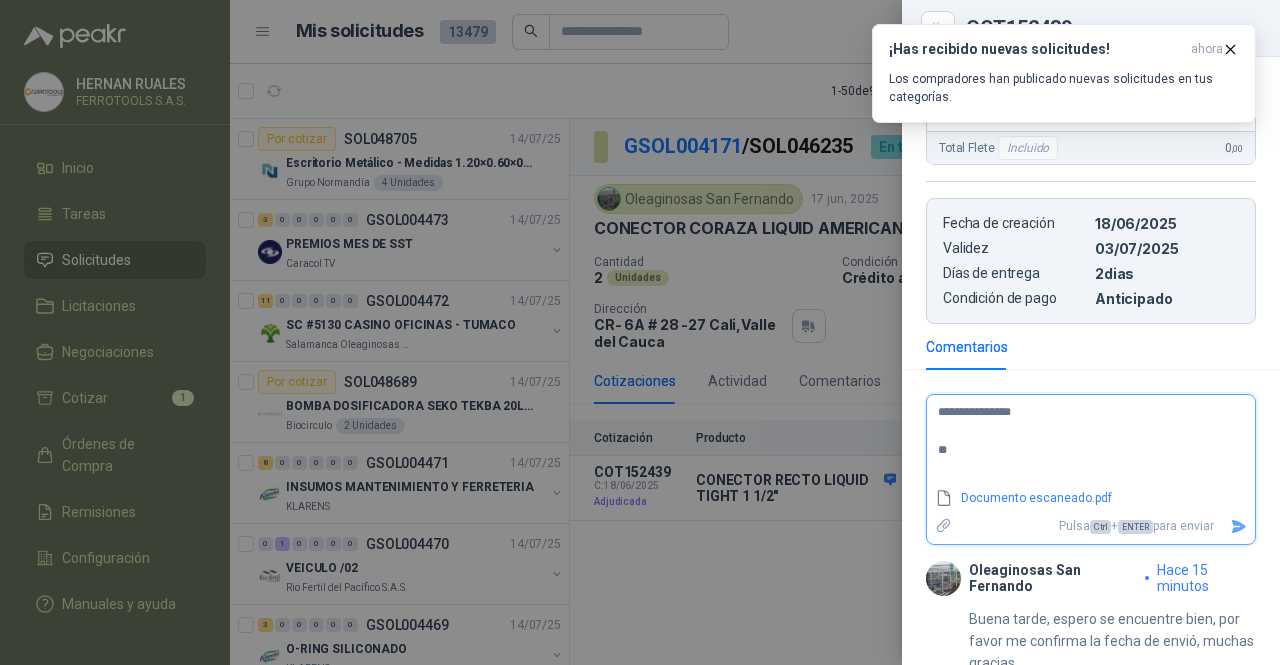 type on "**********" 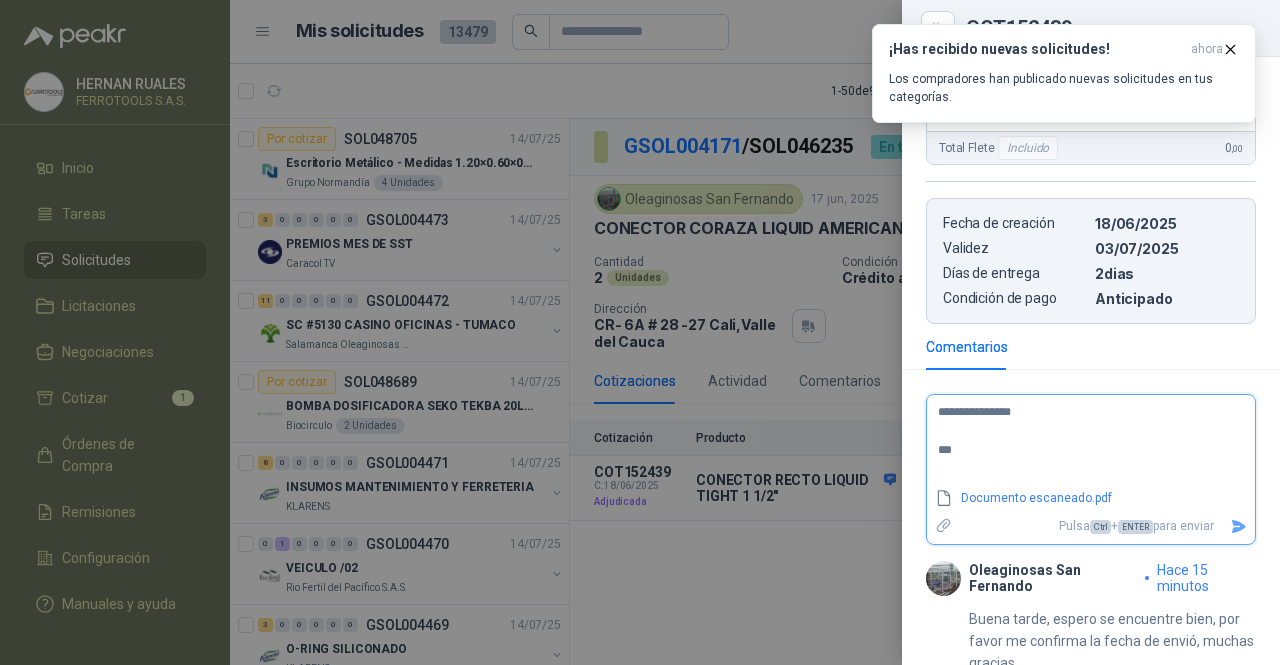 type on "**********" 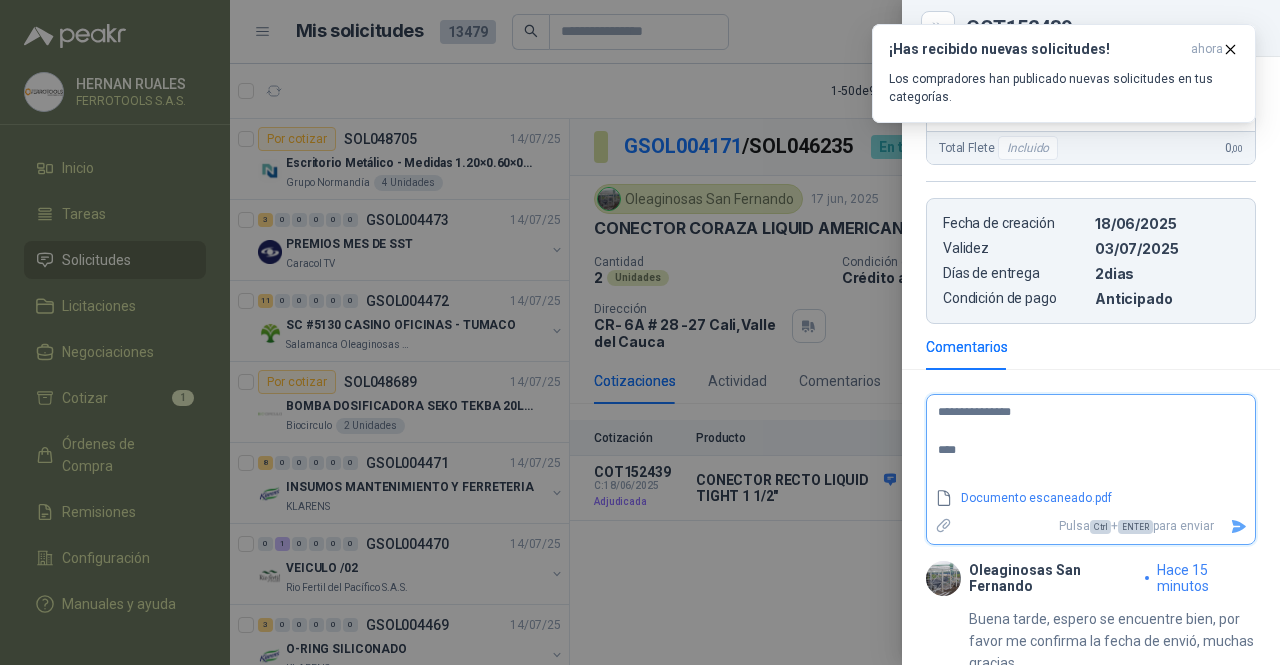 type on "**********" 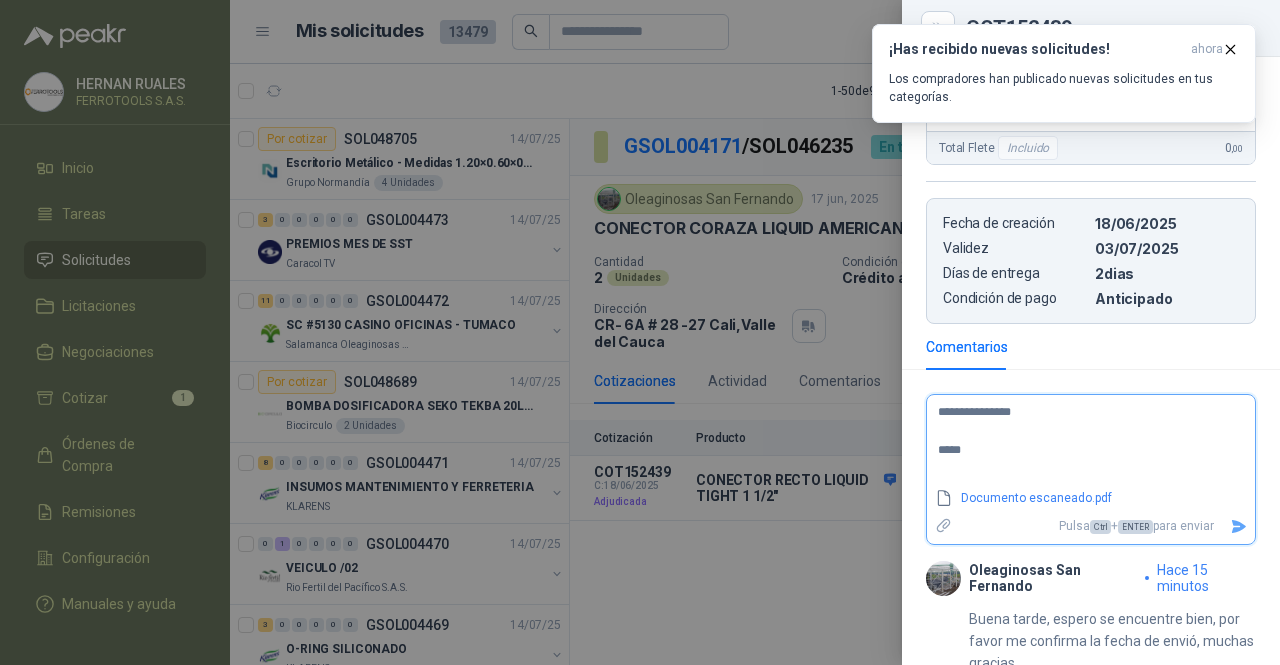 type on "**********" 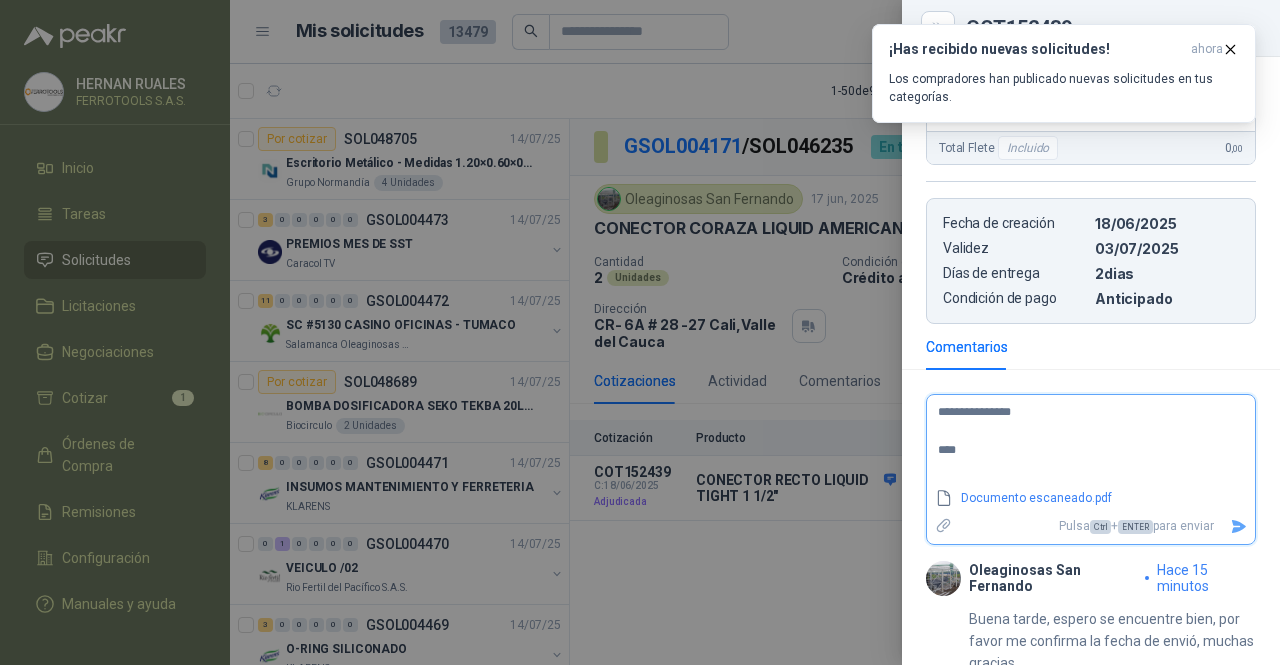 type on "**********" 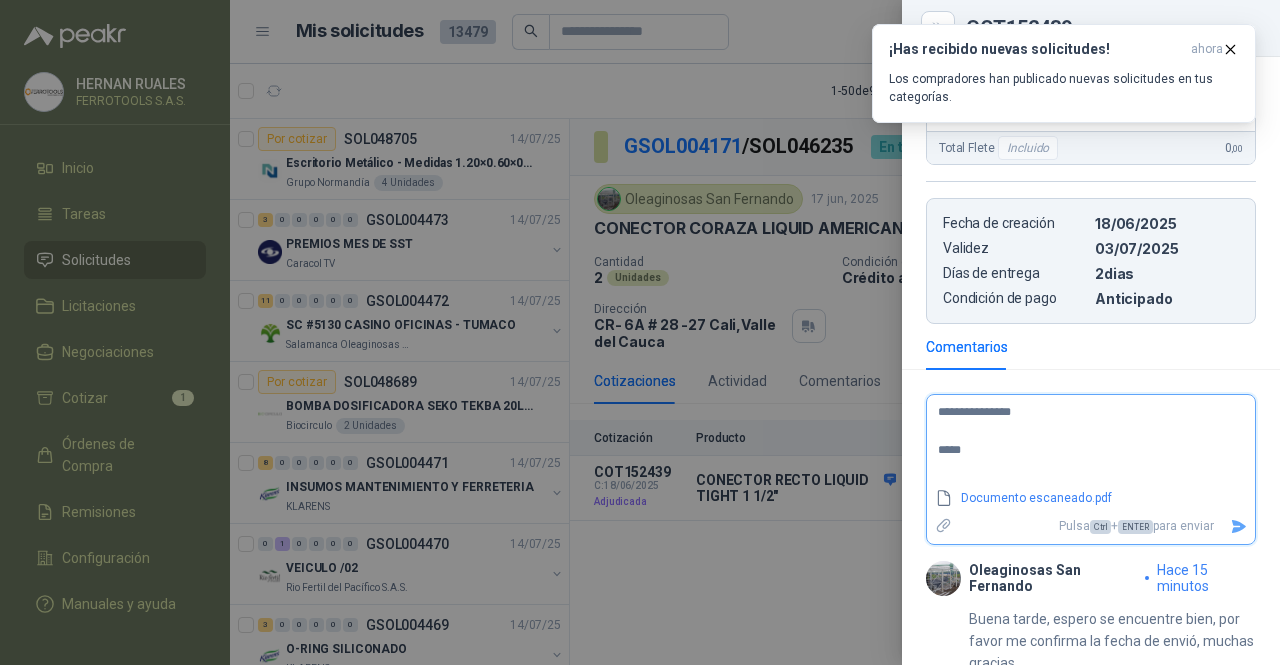 type on "**********" 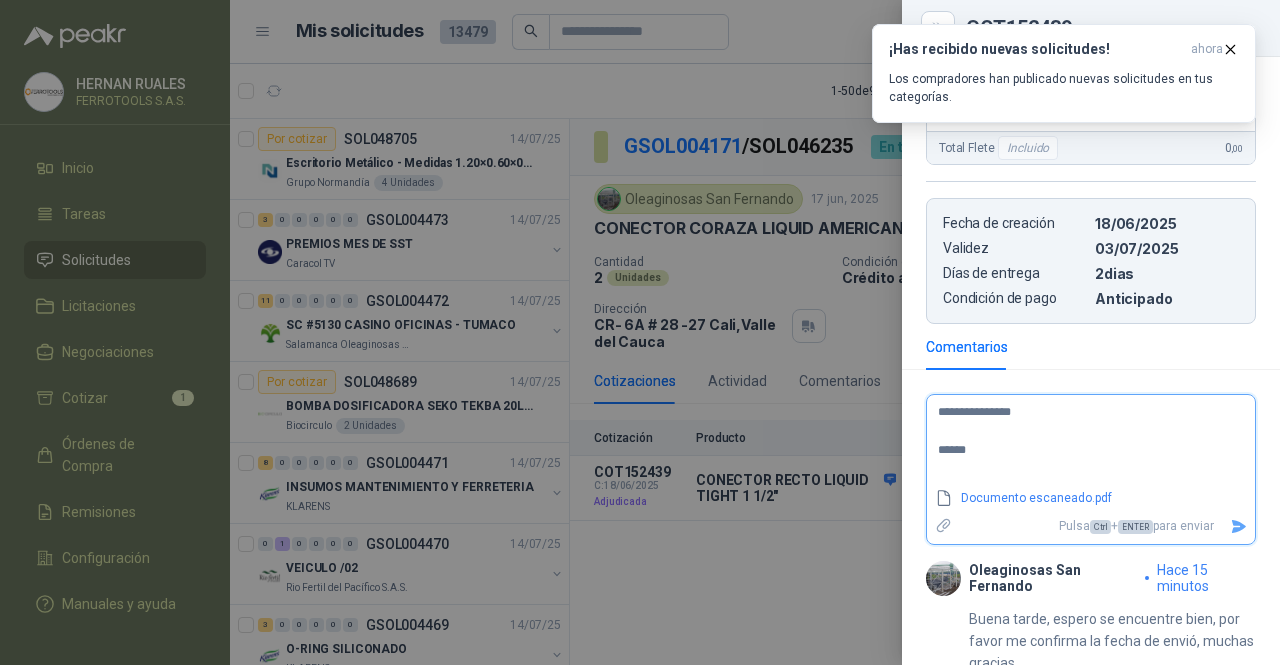 type on "**********" 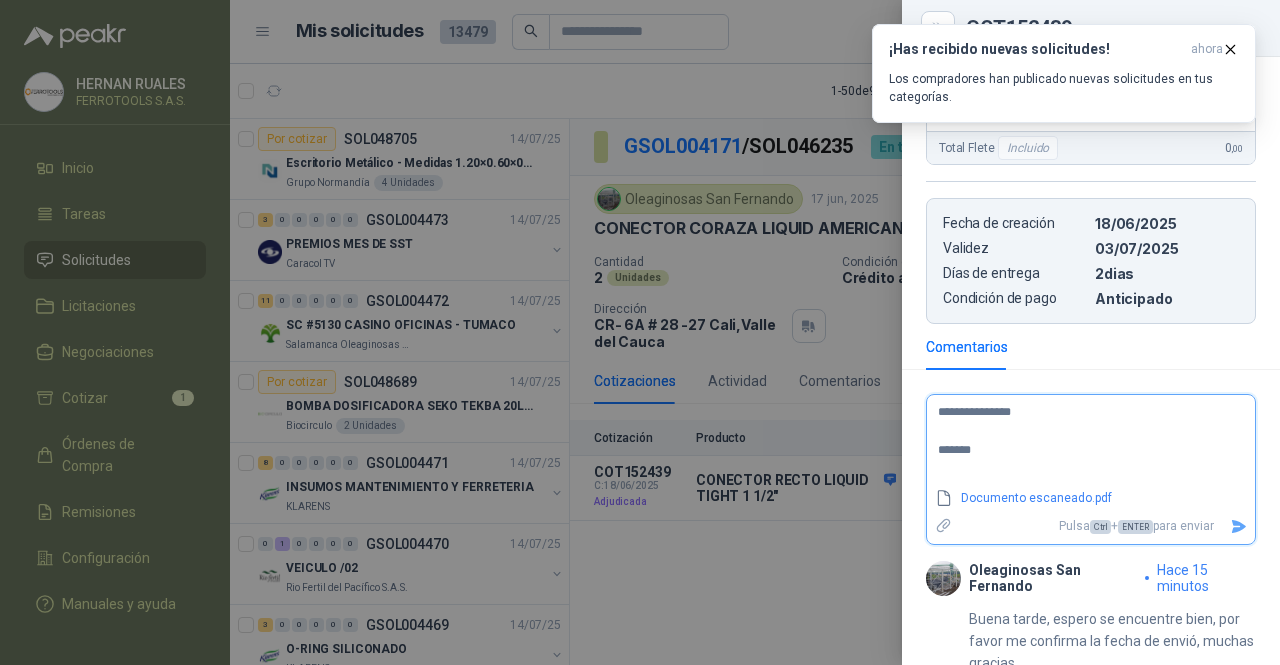 type on "**********" 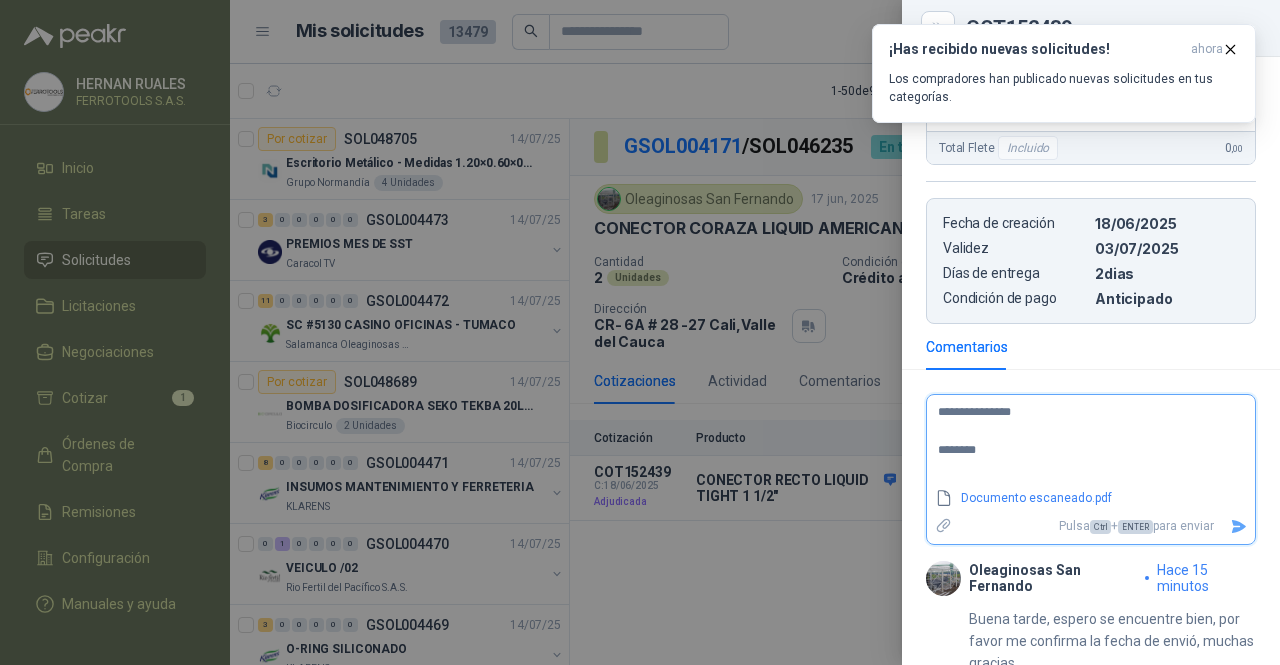 type on "**********" 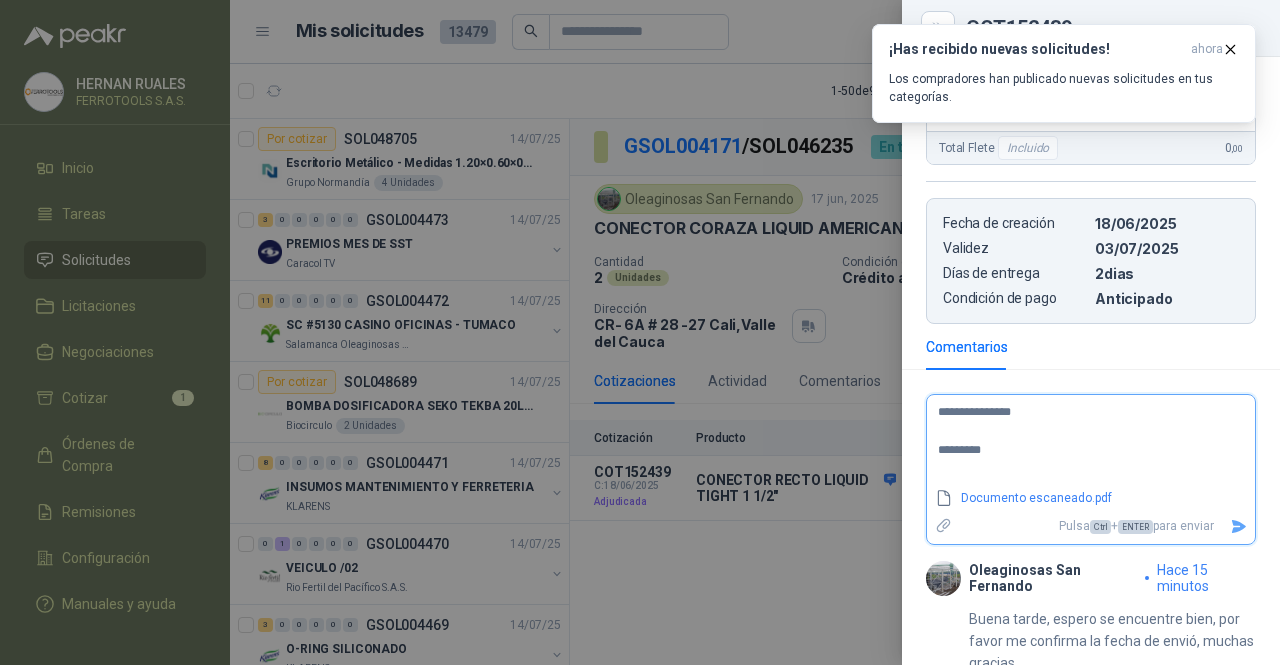 type on "**********" 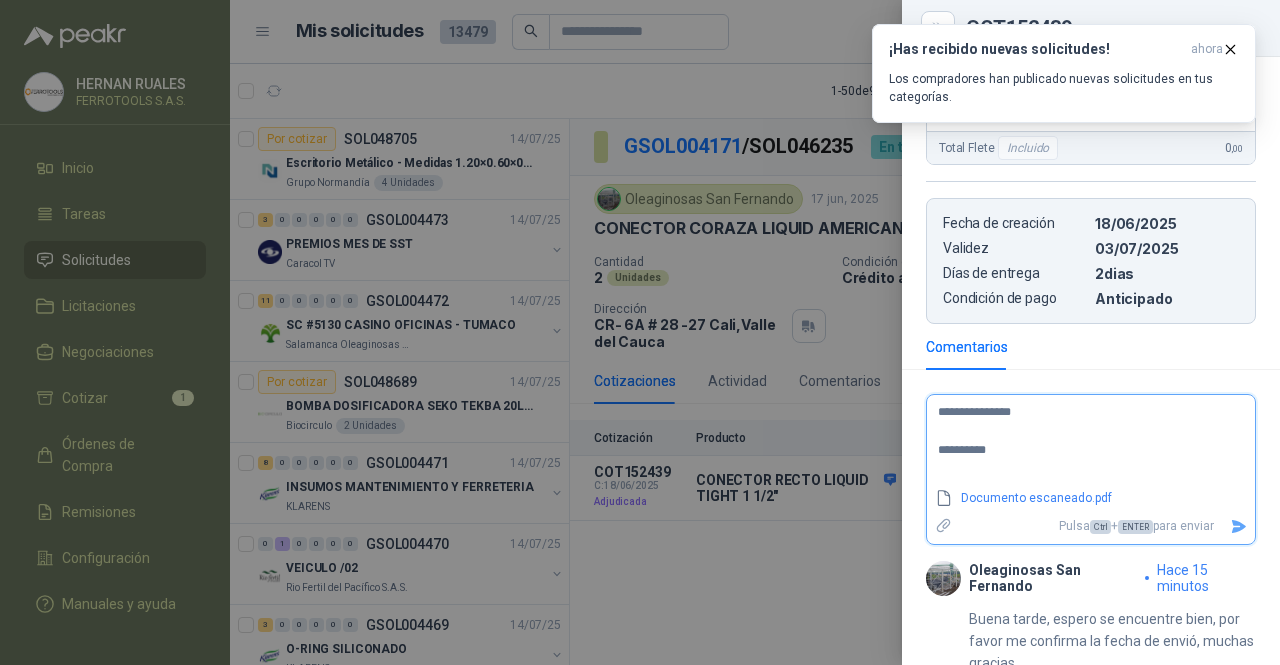 type on "**********" 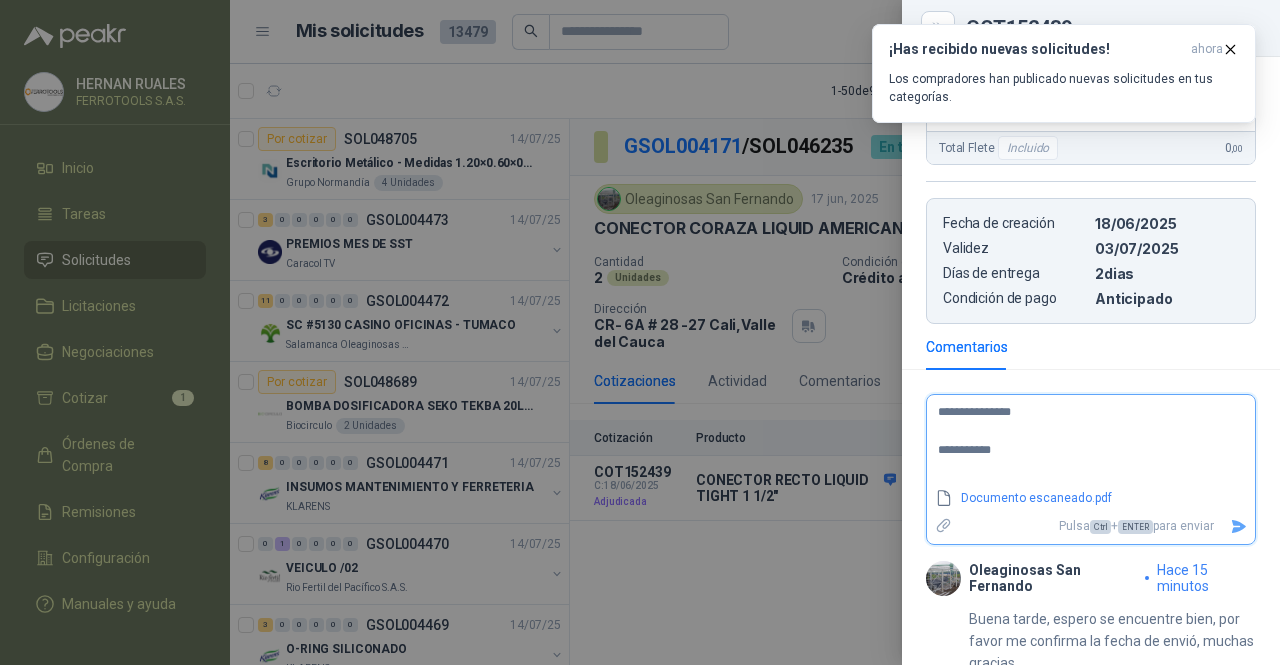 type on "**********" 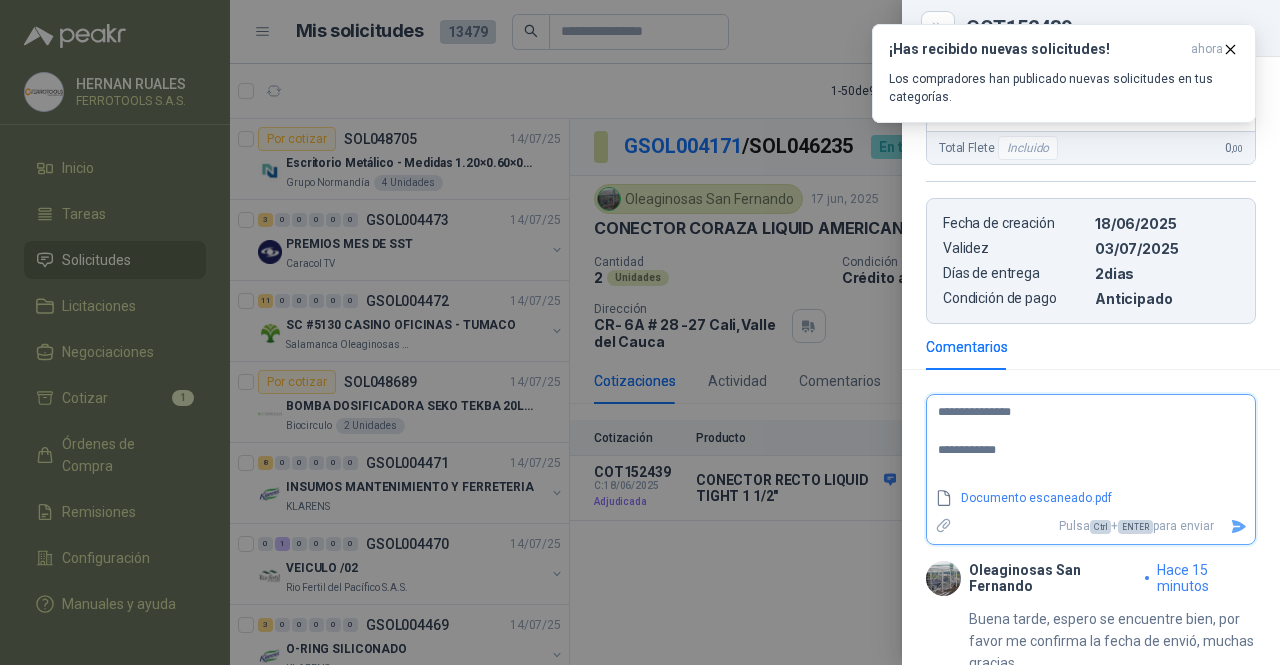 type on "**********" 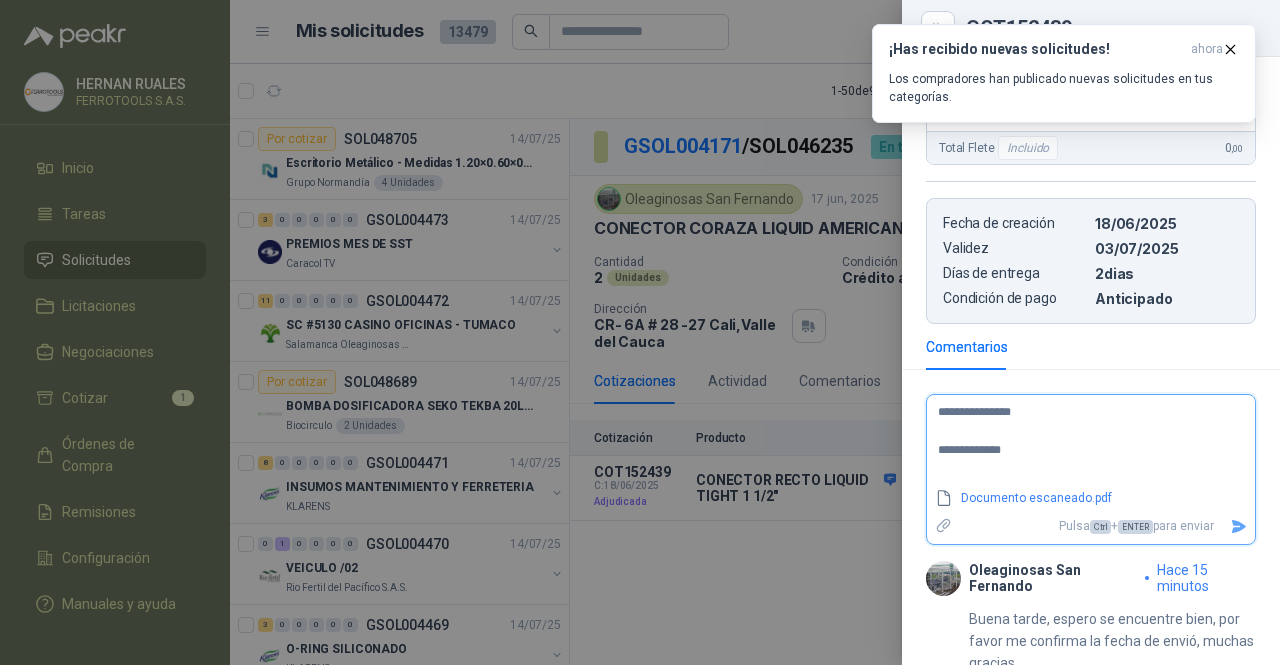 type on "**********" 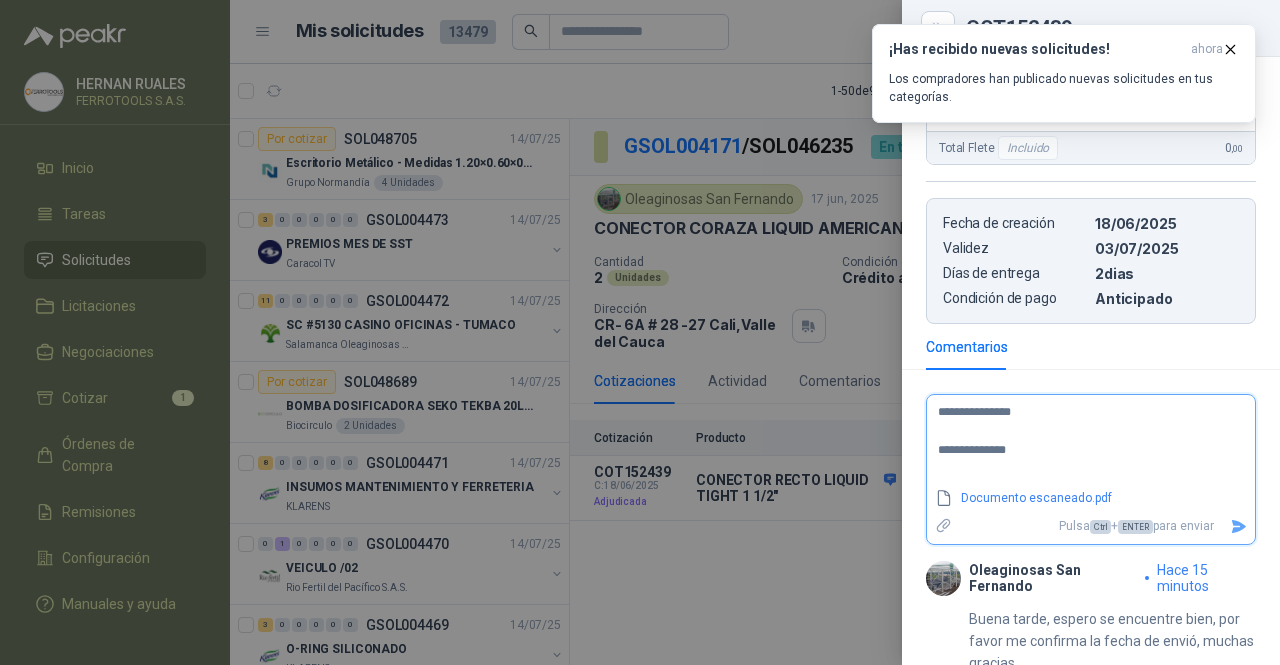 type on "**********" 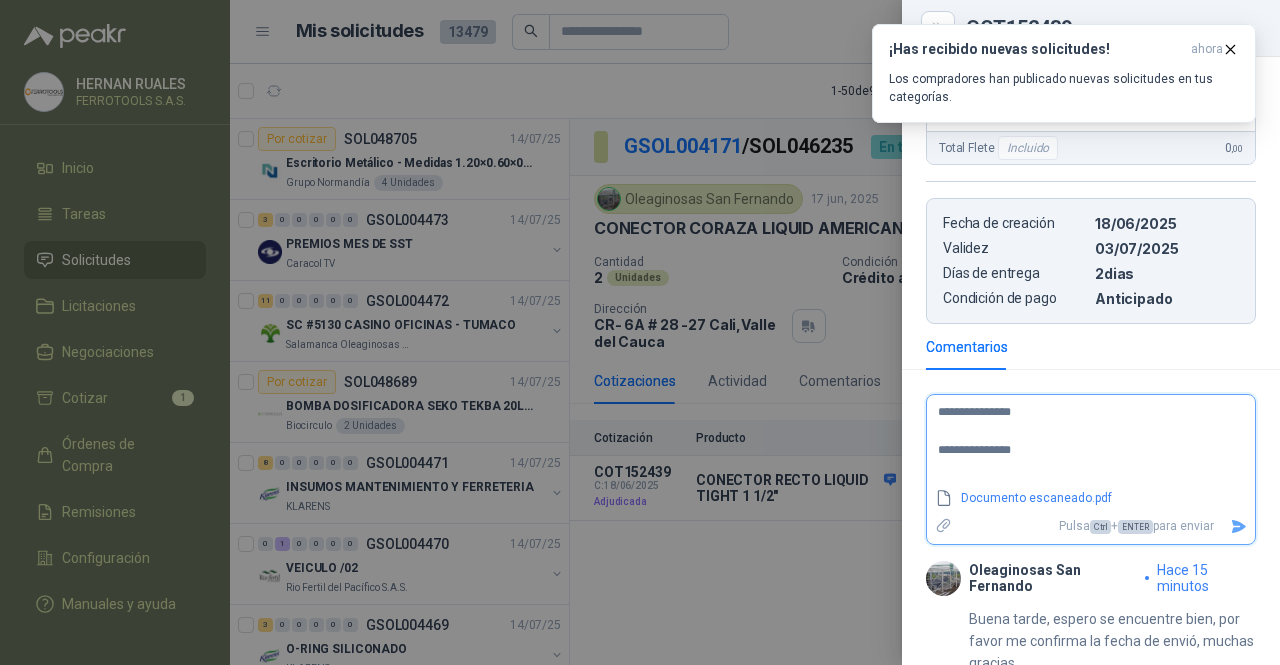 type on "**********" 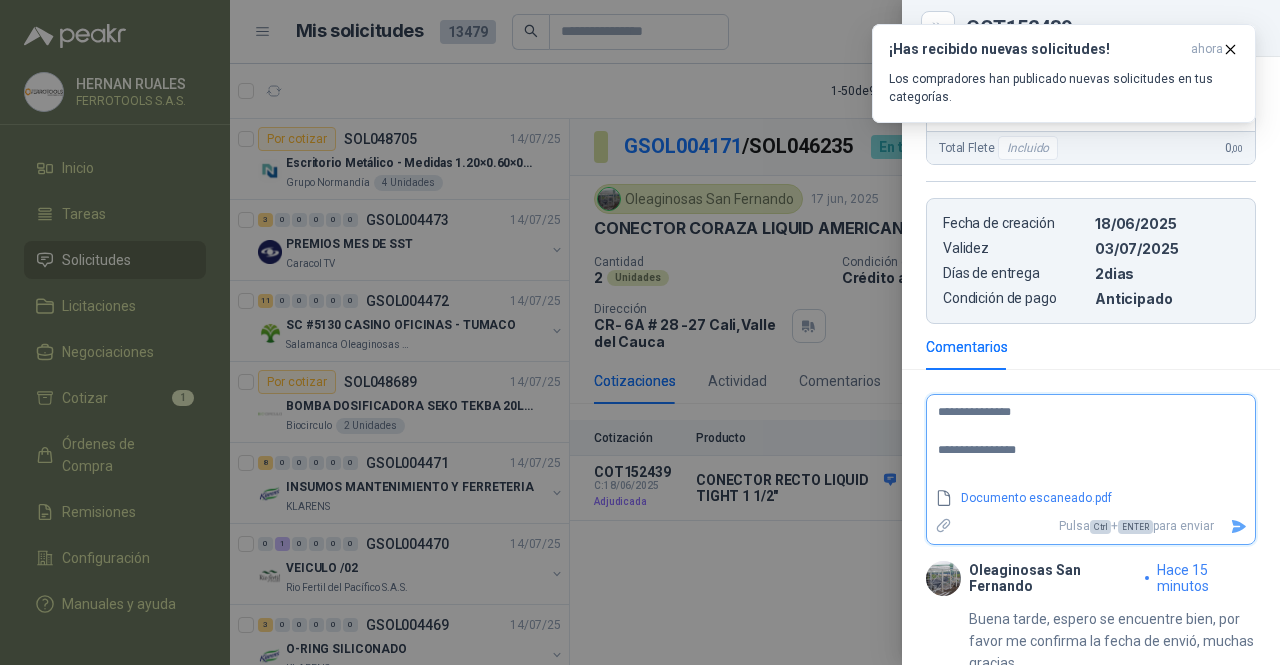 type on "**********" 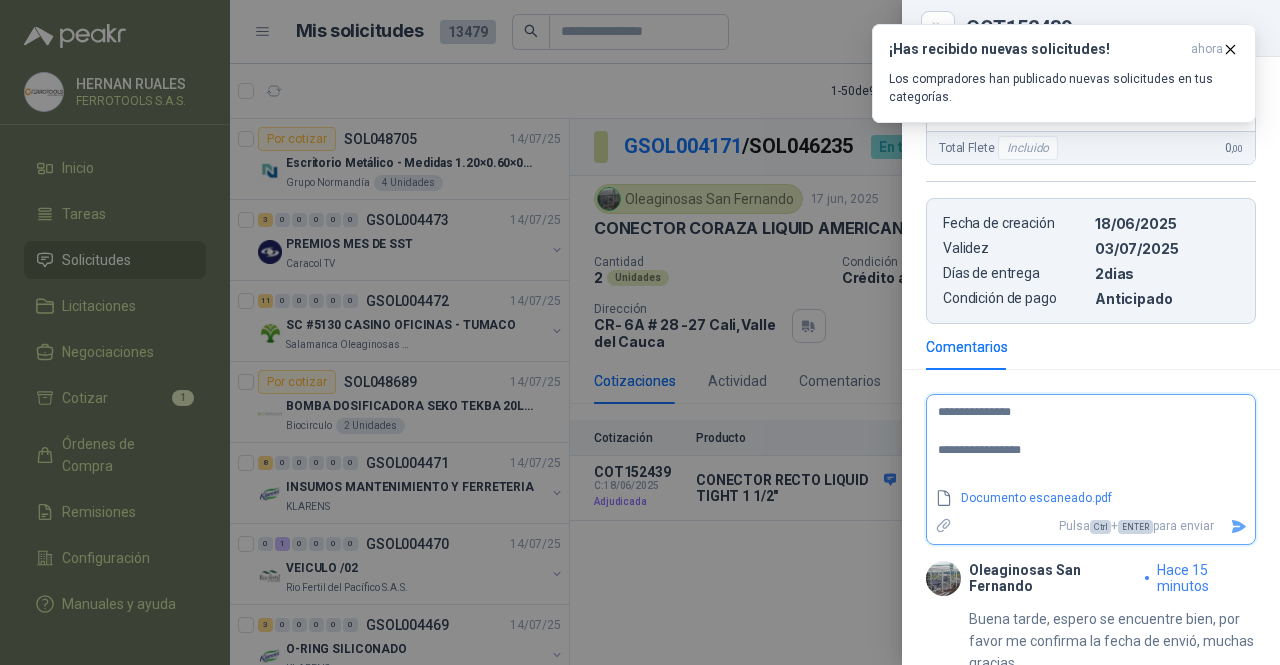 type on "**********" 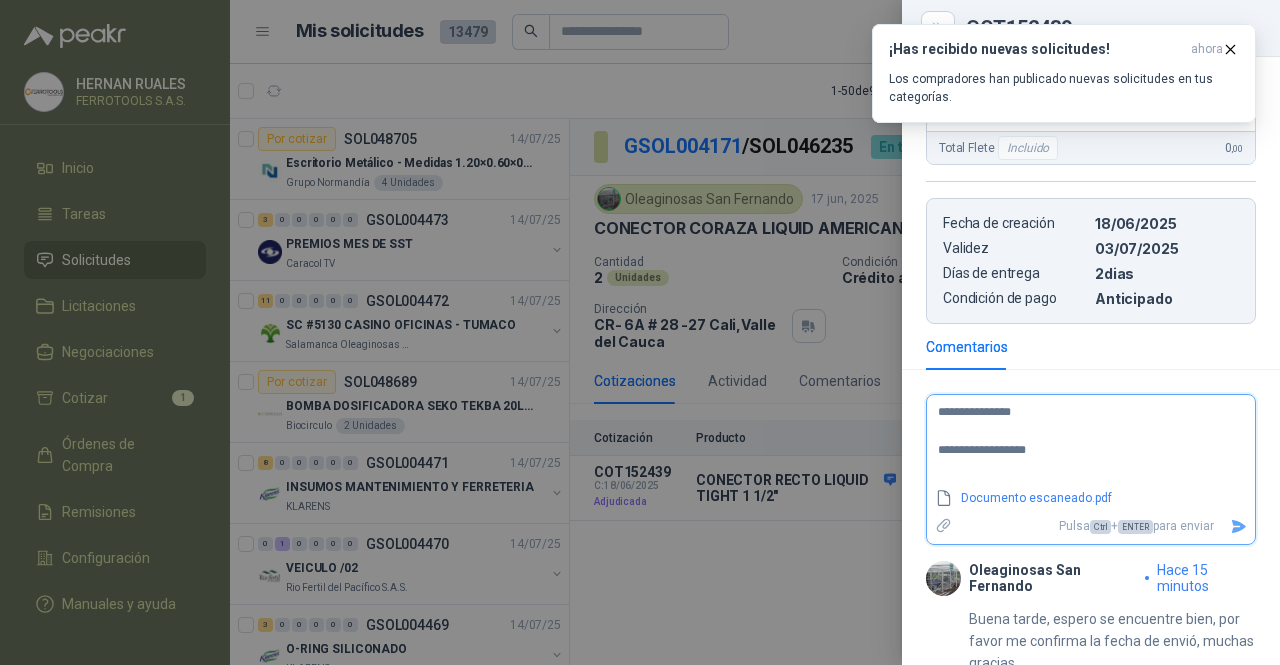 type on "**********" 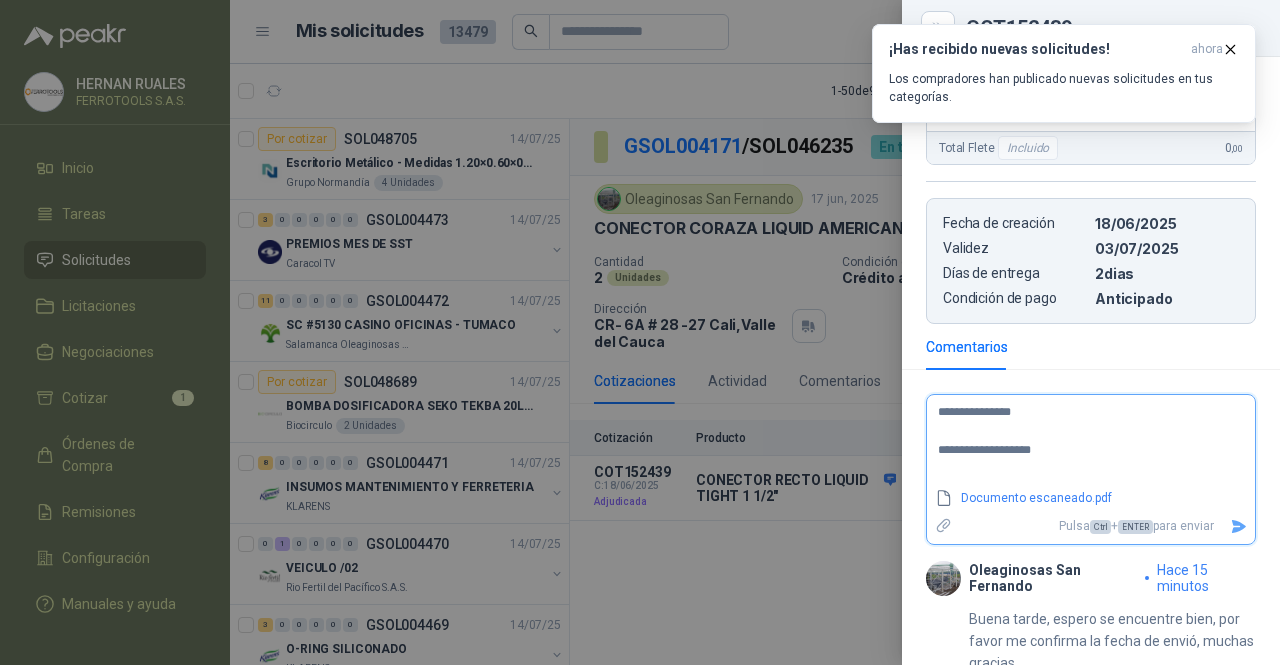 type on "**********" 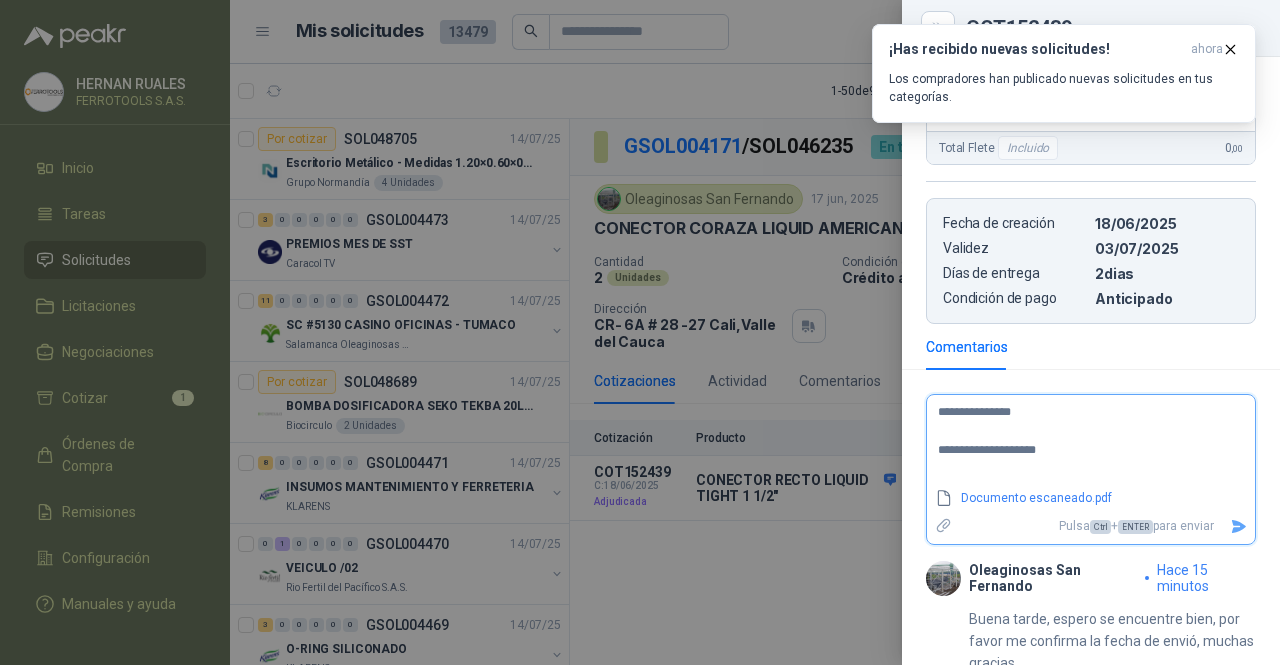 type on "**********" 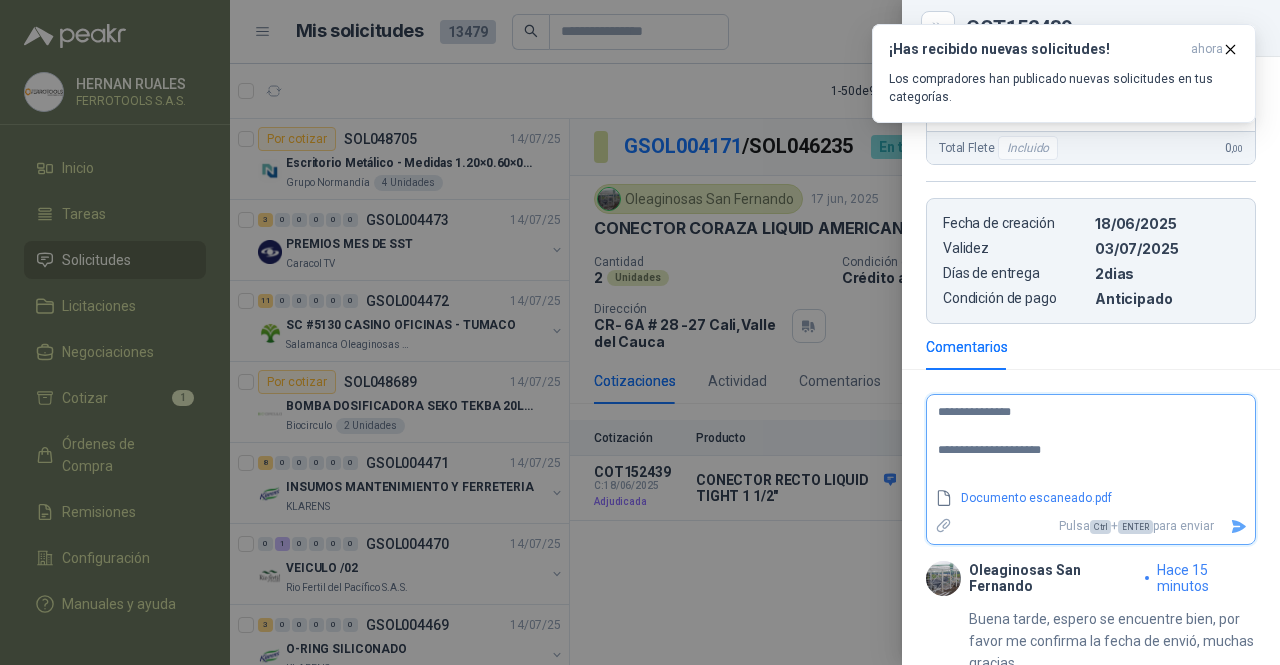 type on "**********" 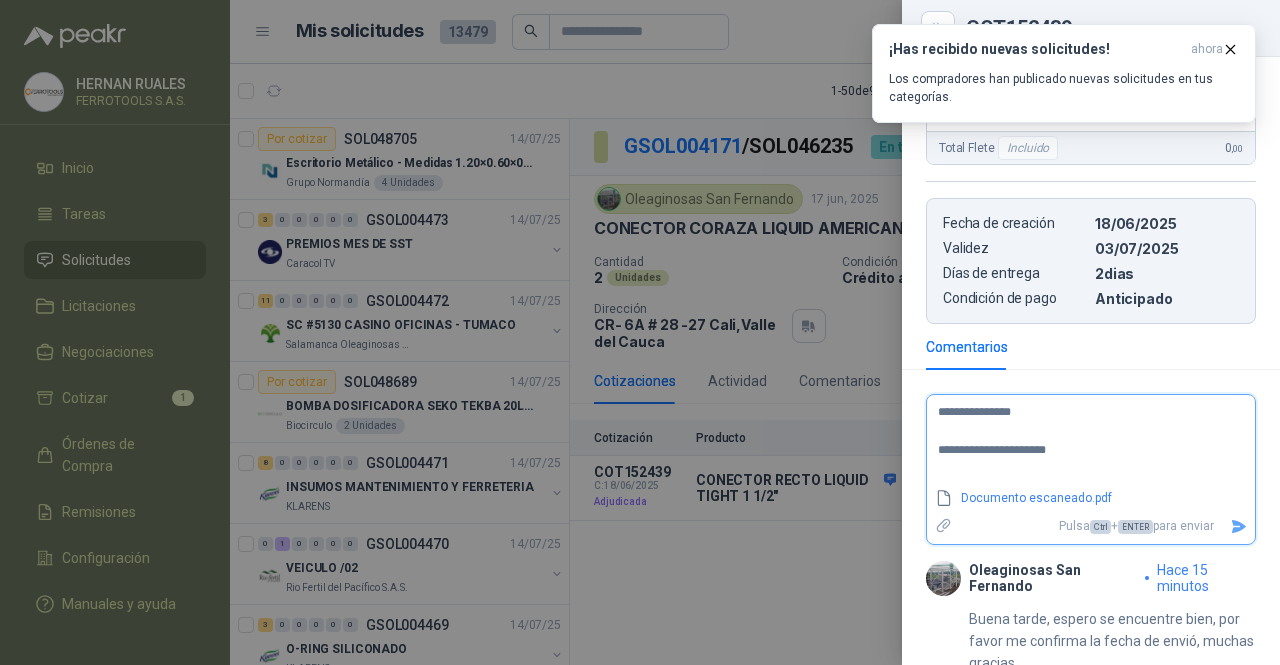 type on "**********" 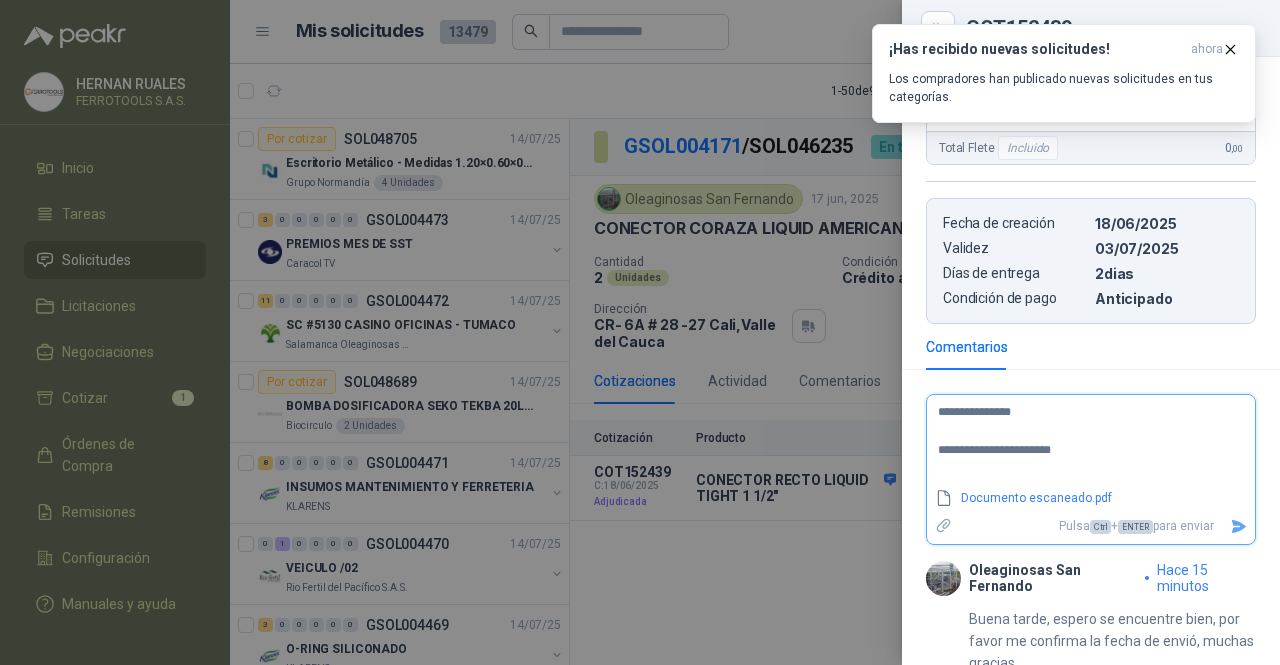 type on "**********" 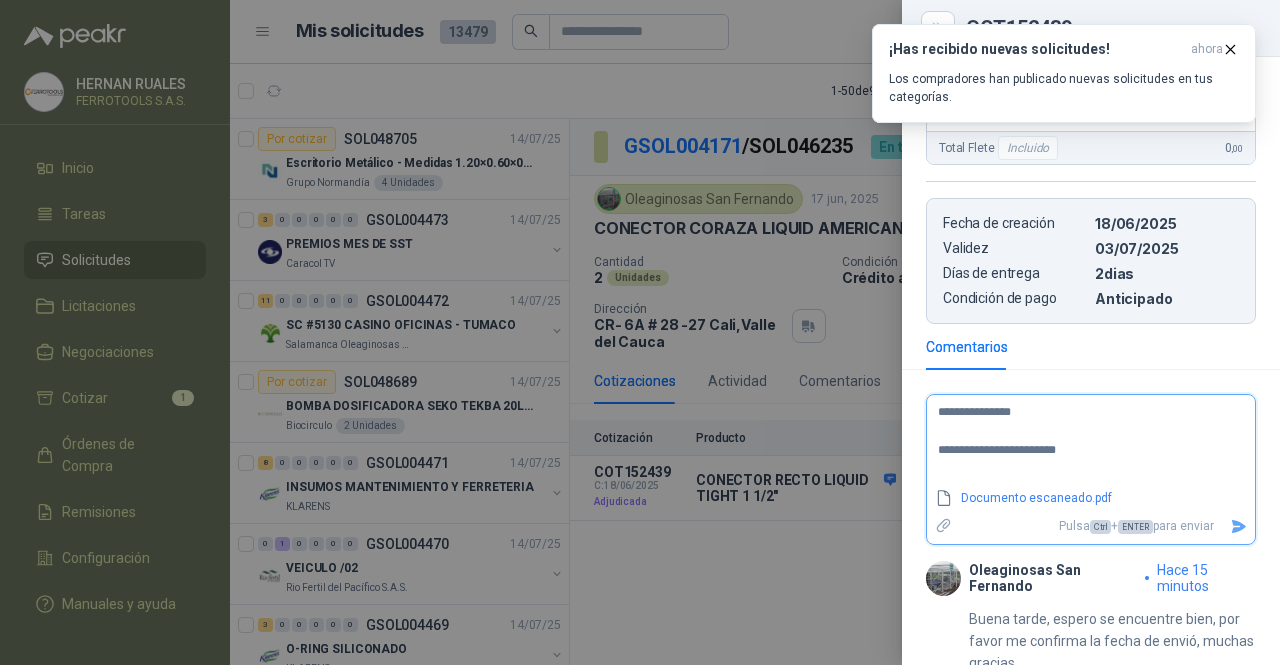 type on "**********" 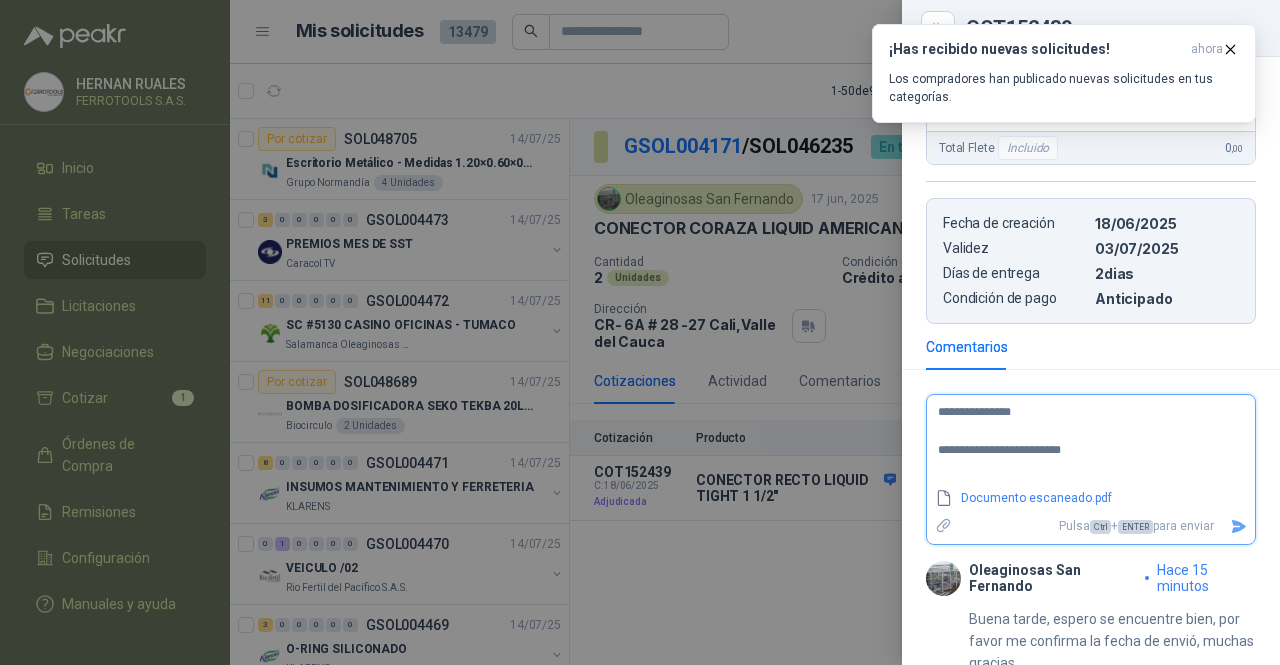 type on "**********" 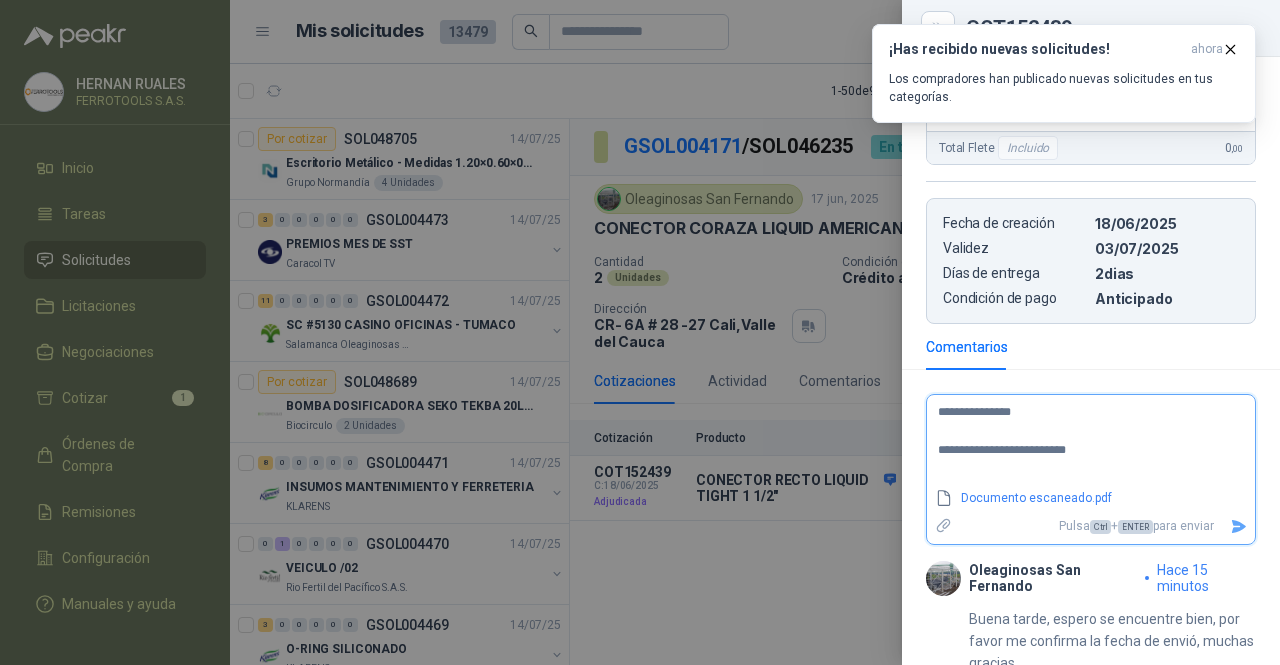 type on "**********" 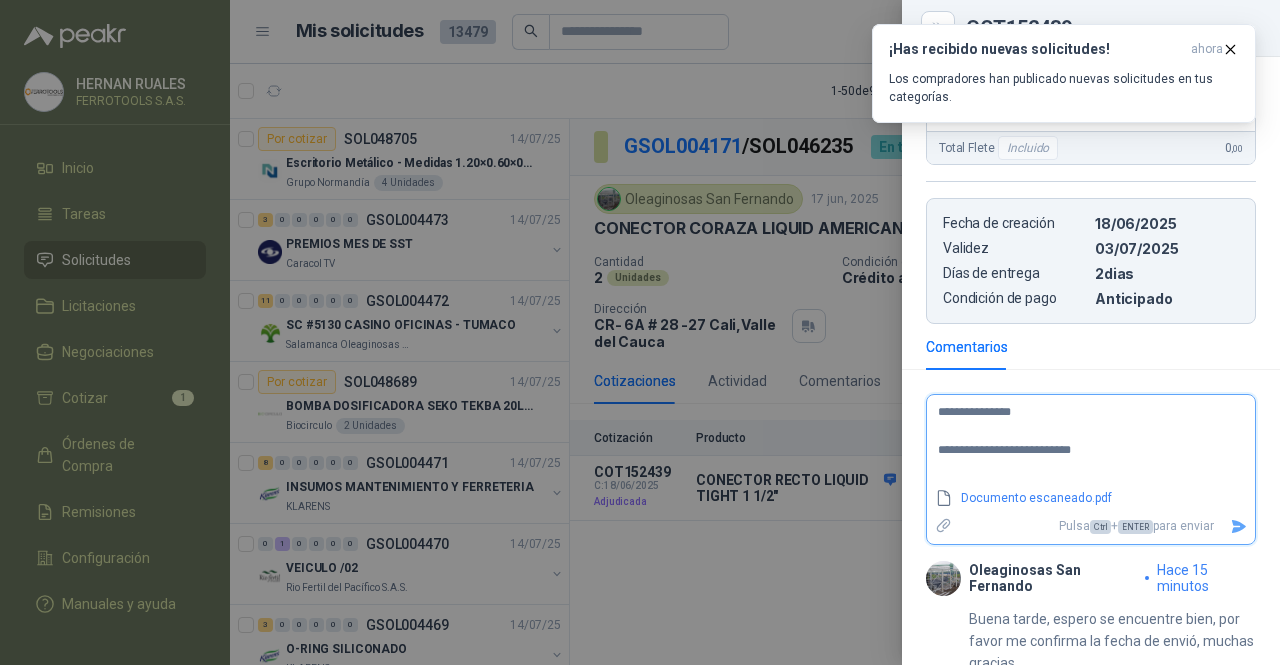type 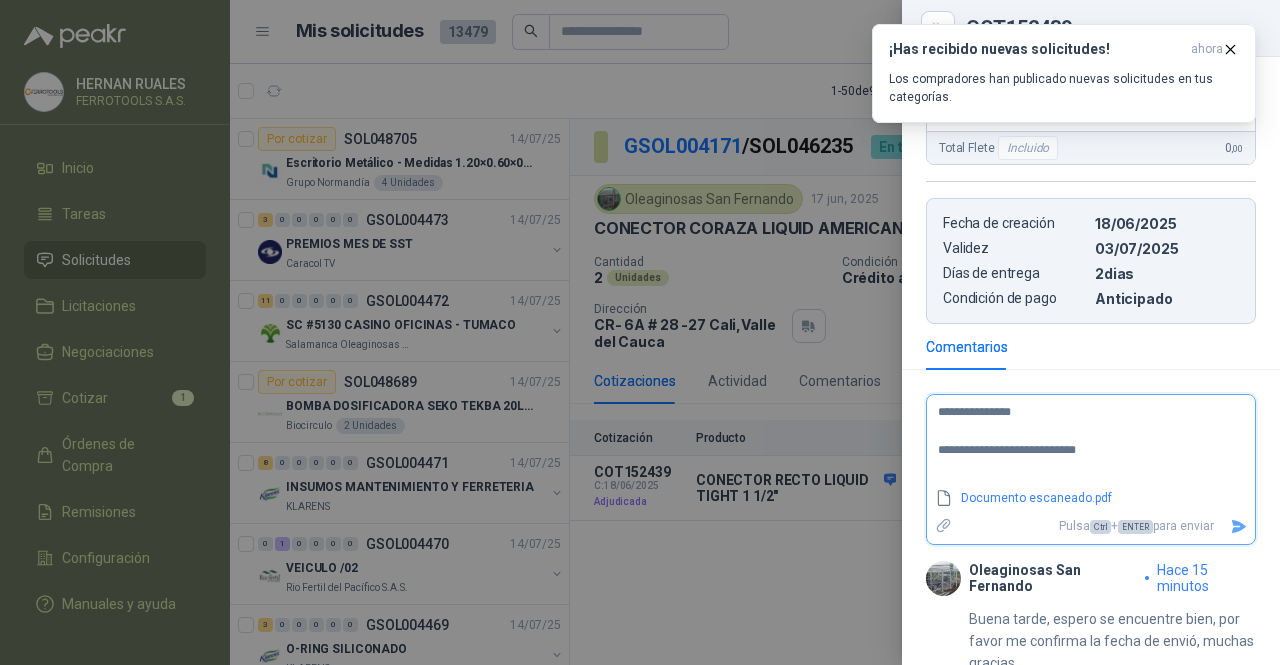 type on "**********" 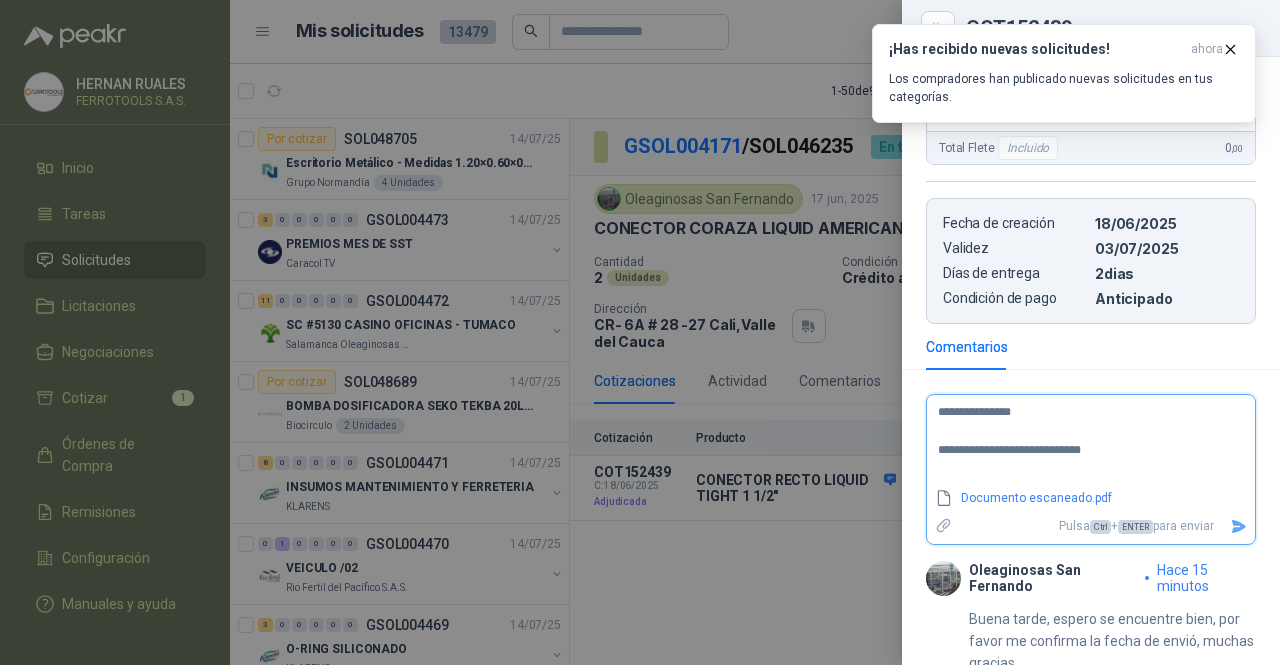 type on "**********" 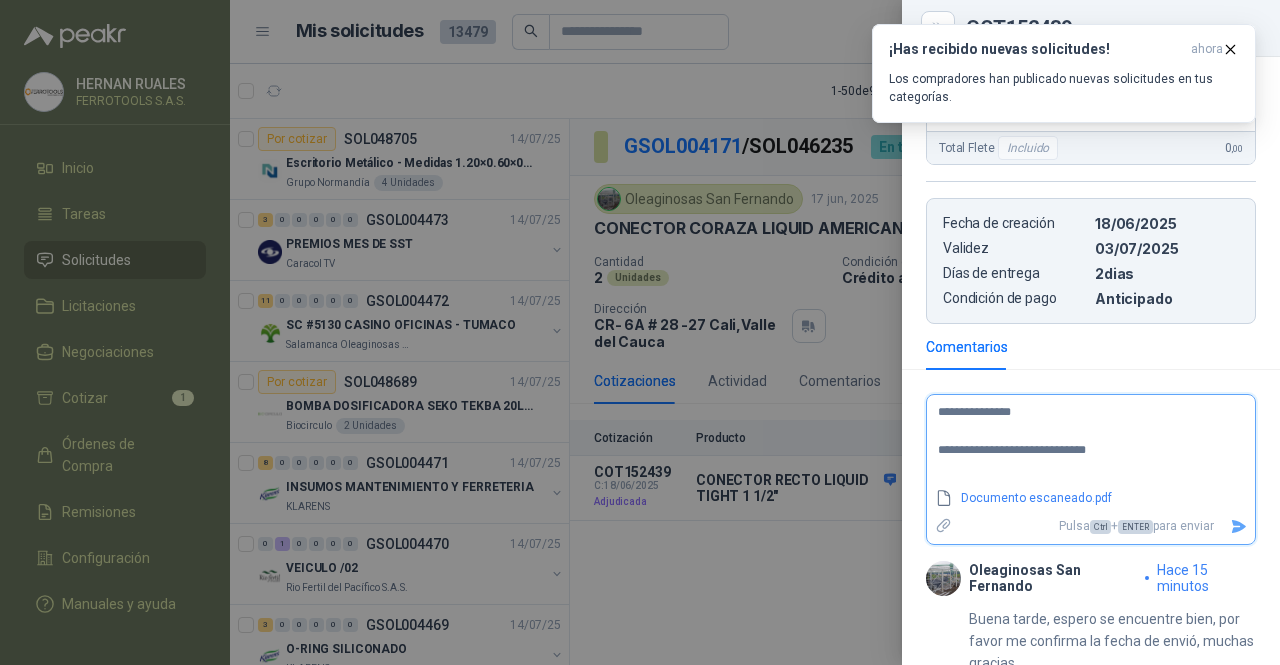 type on "**********" 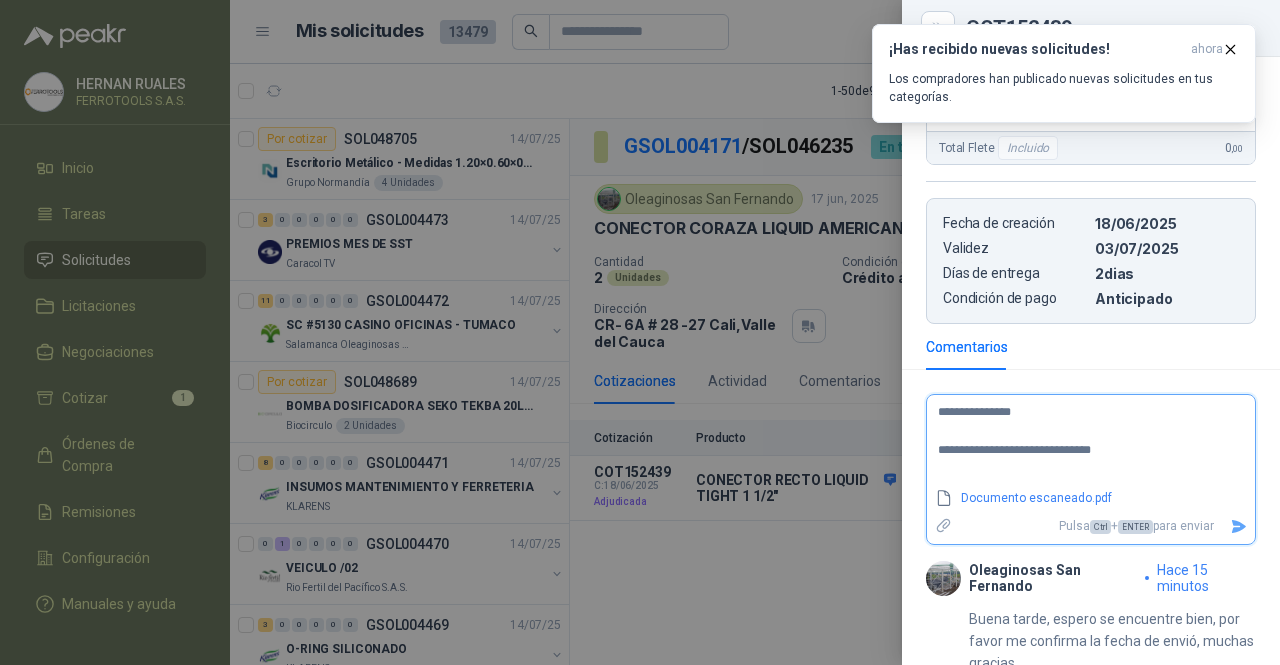 type on "**********" 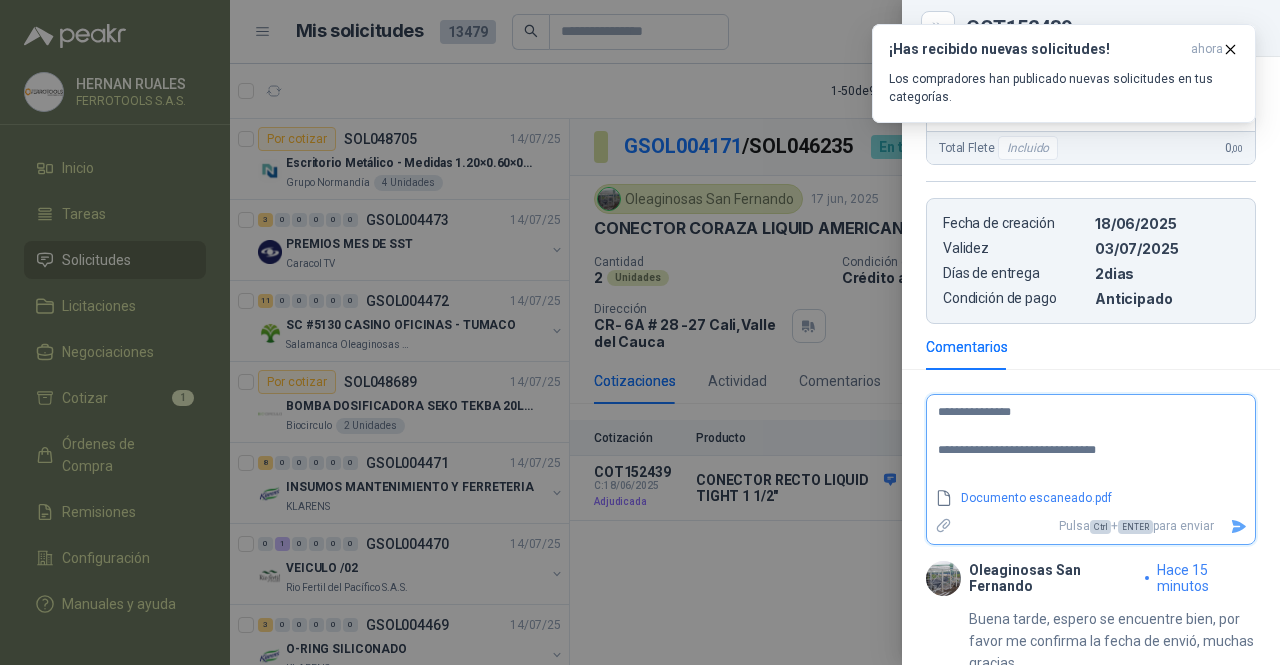 type on "**********" 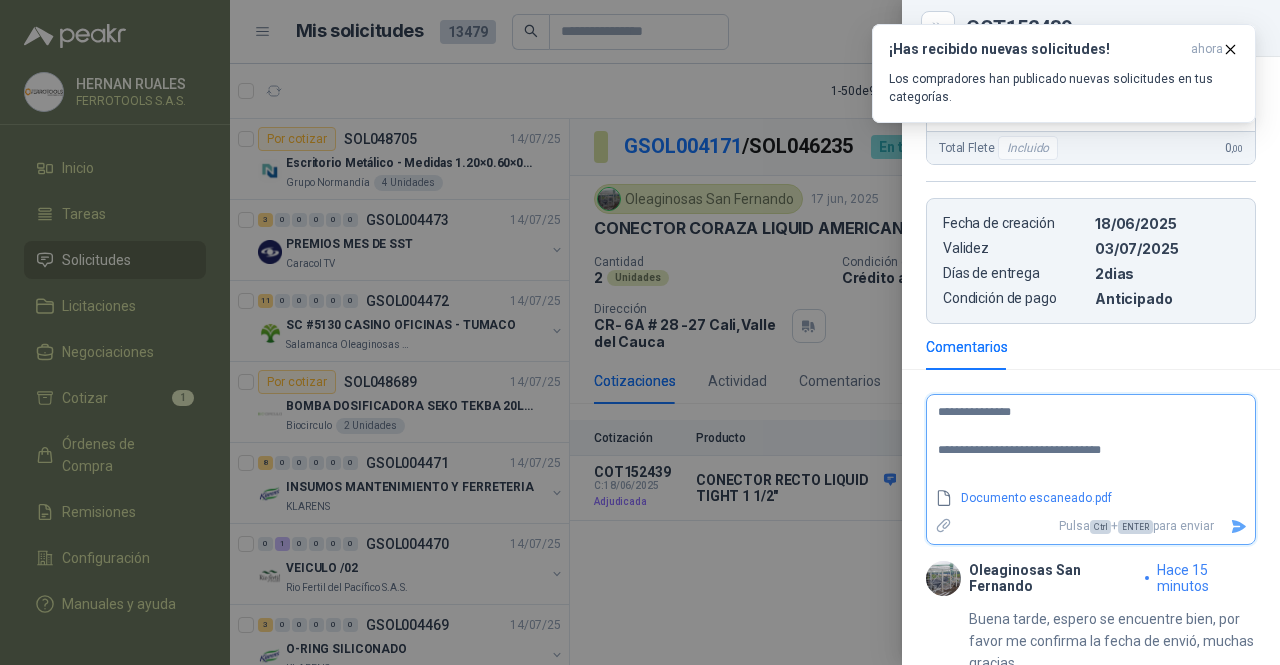 type on "**********" 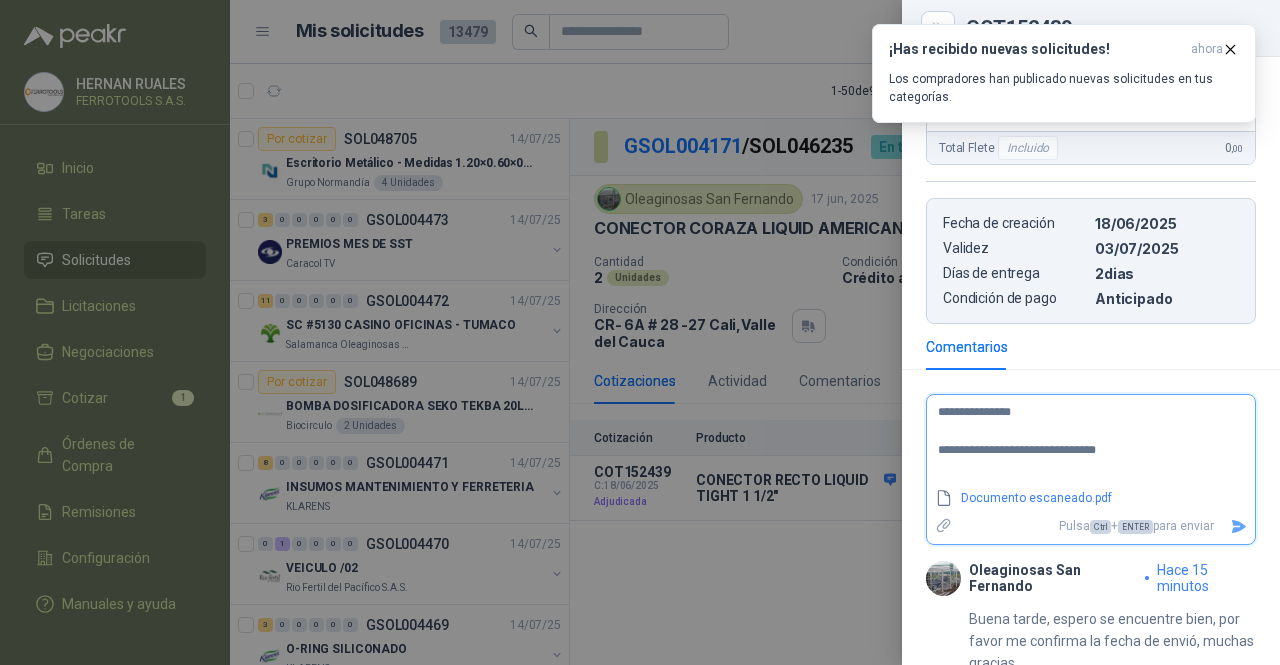 type on "**********" 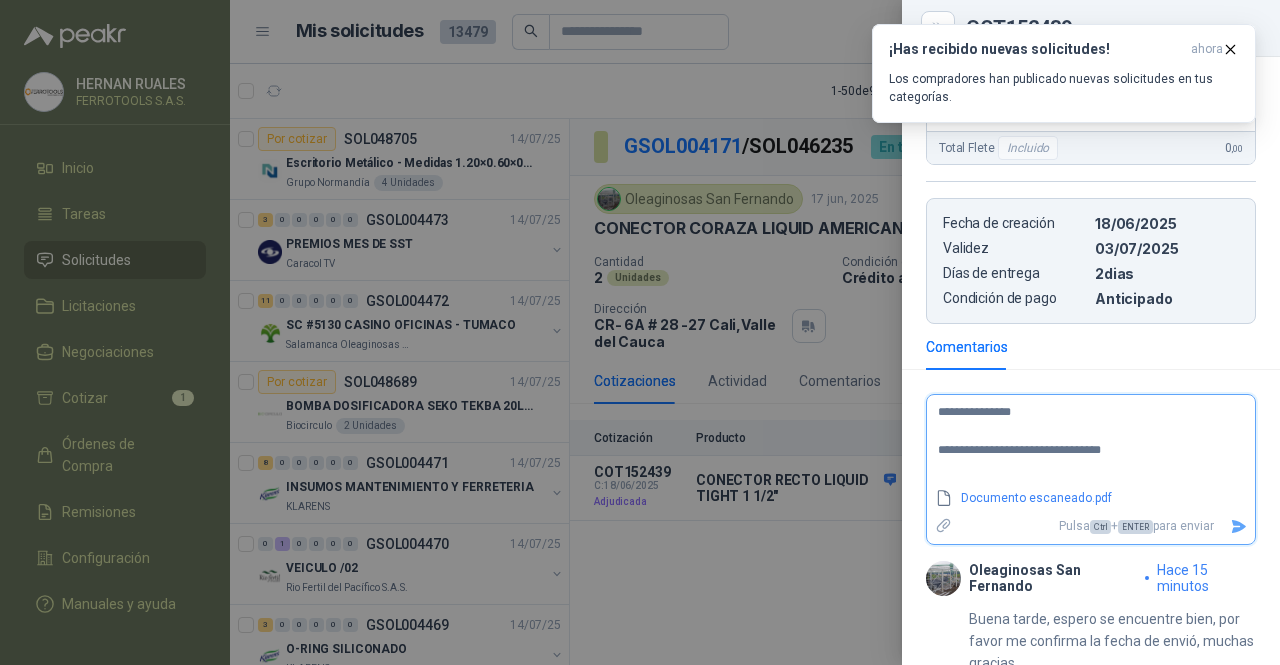 type on "**********" 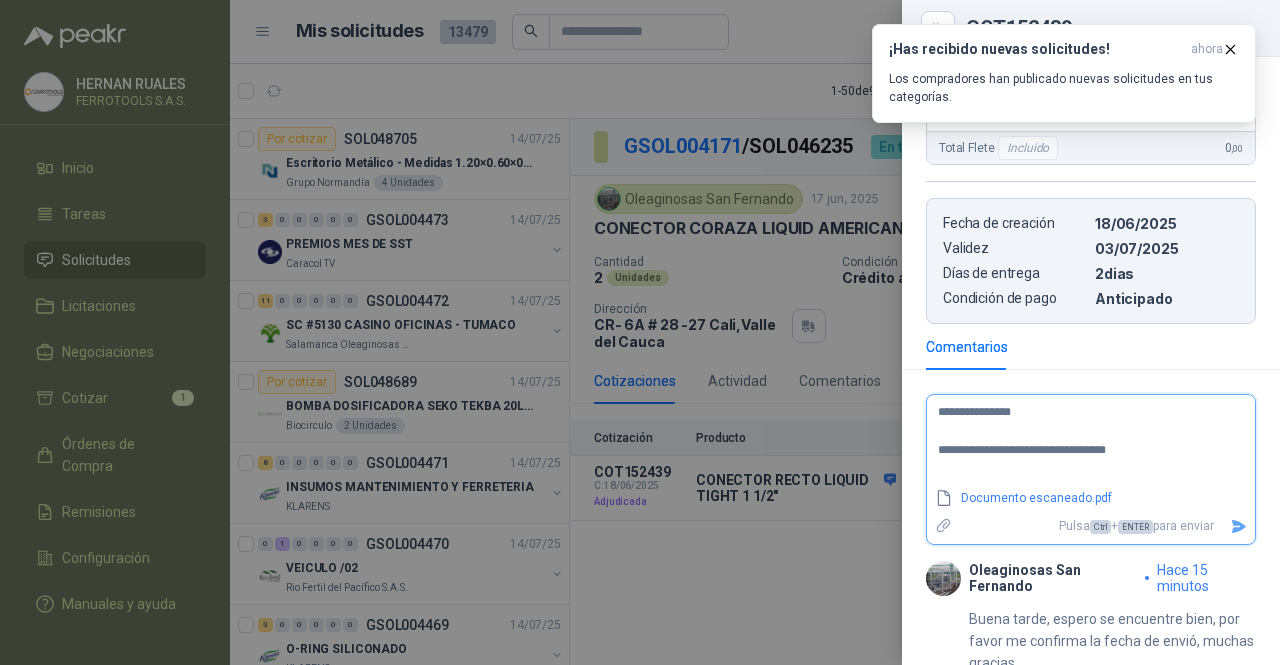 type on "**********" 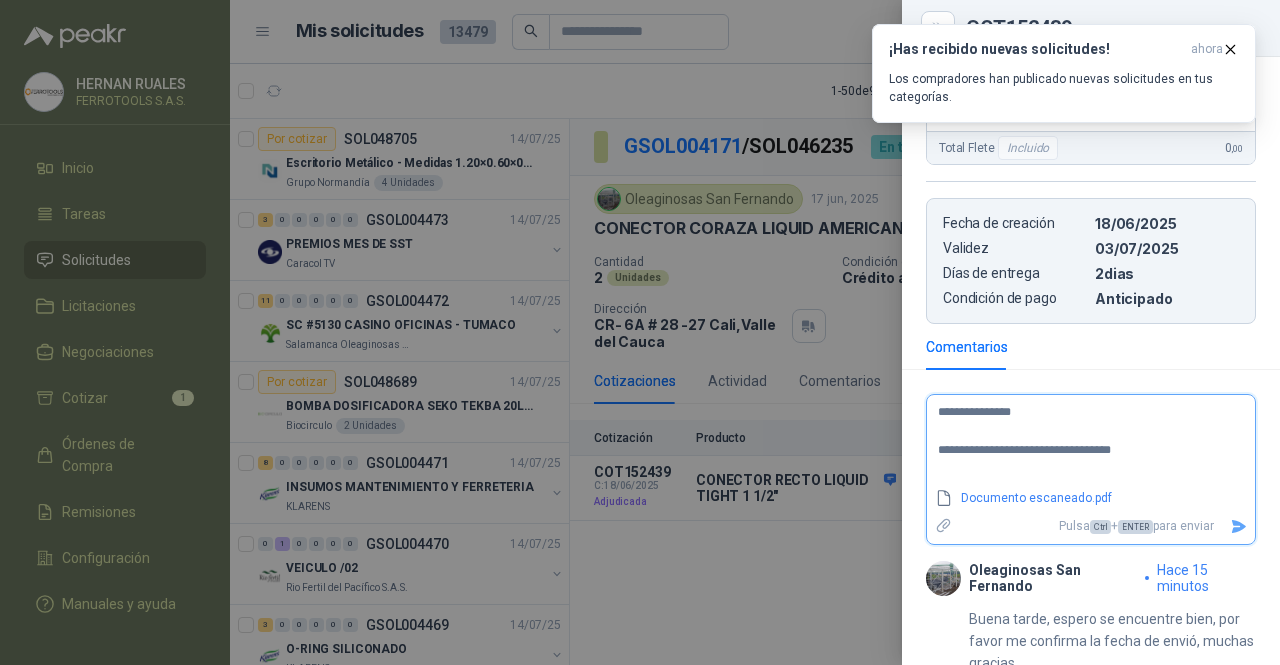 type on "**********" 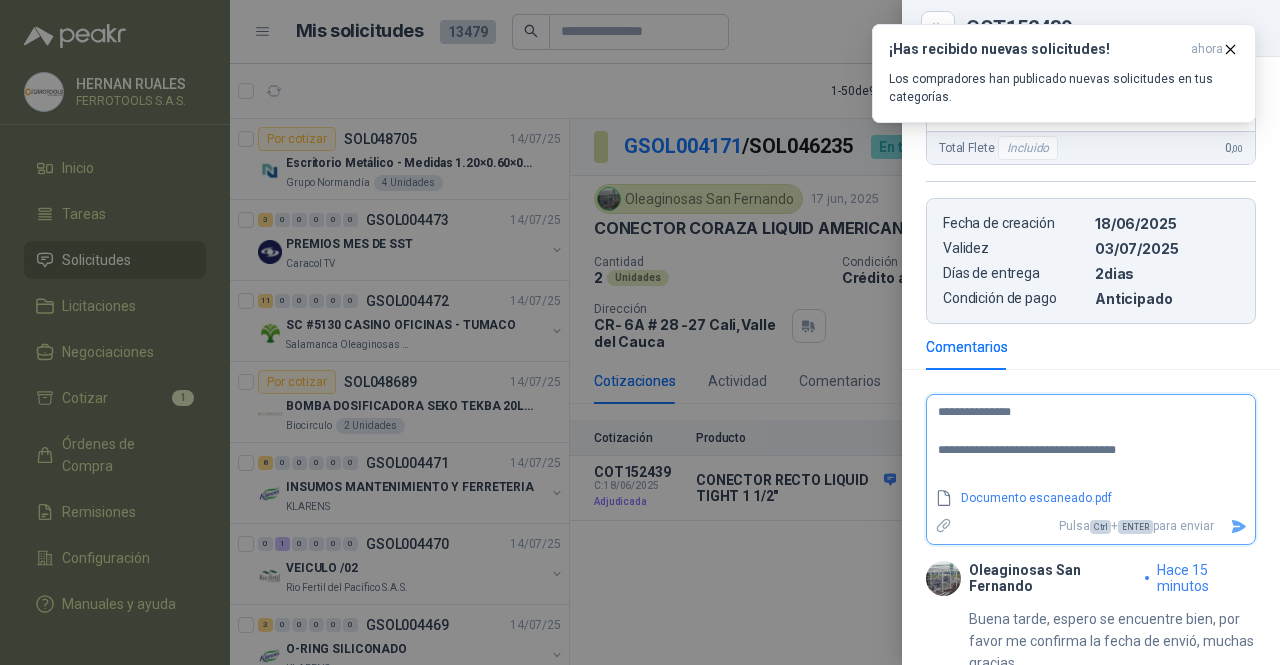 type on "**********" 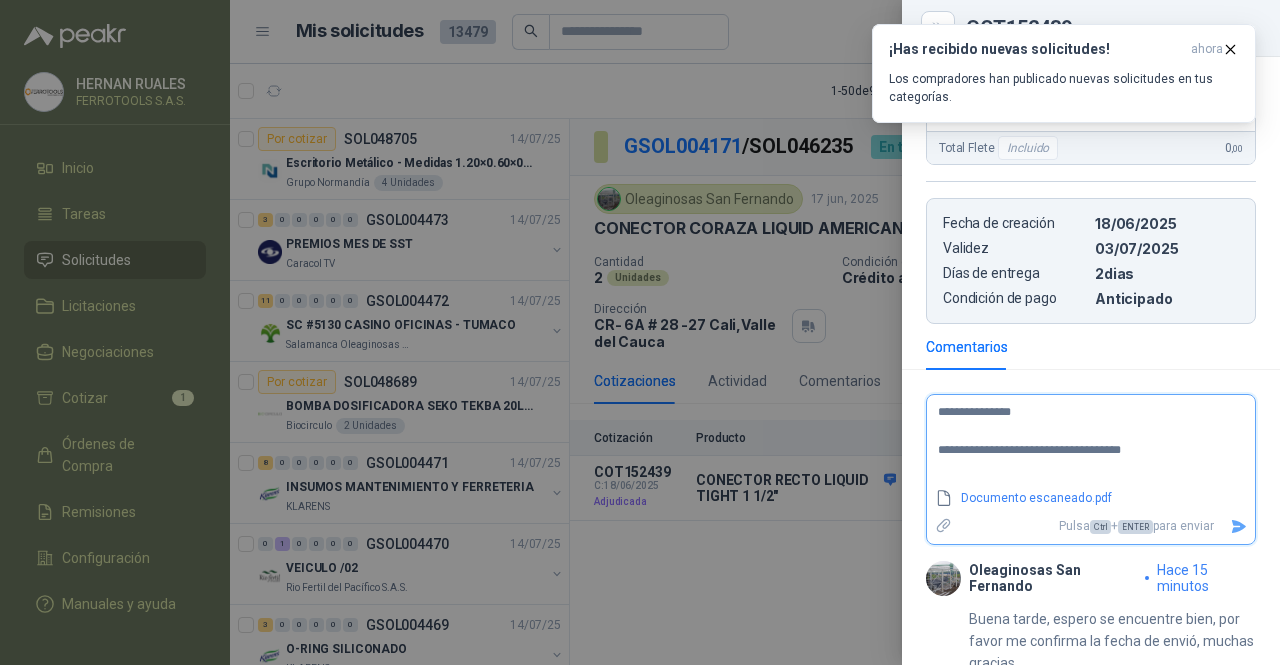 type on "**********" 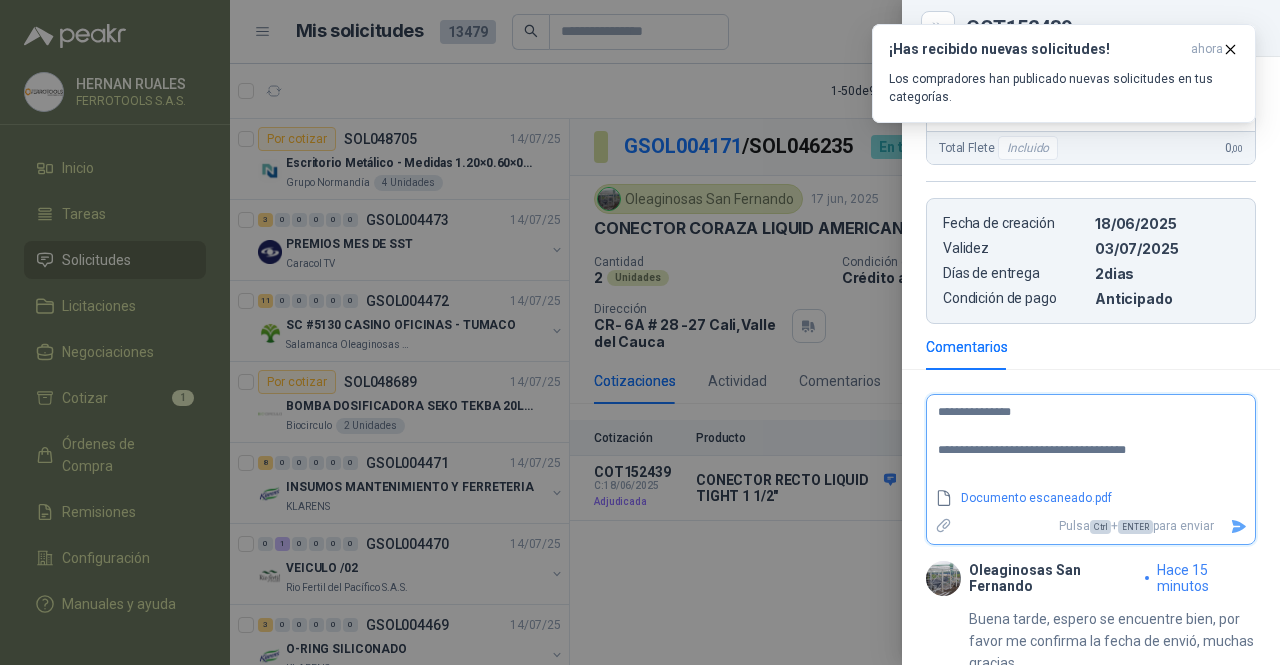 type on "**********" 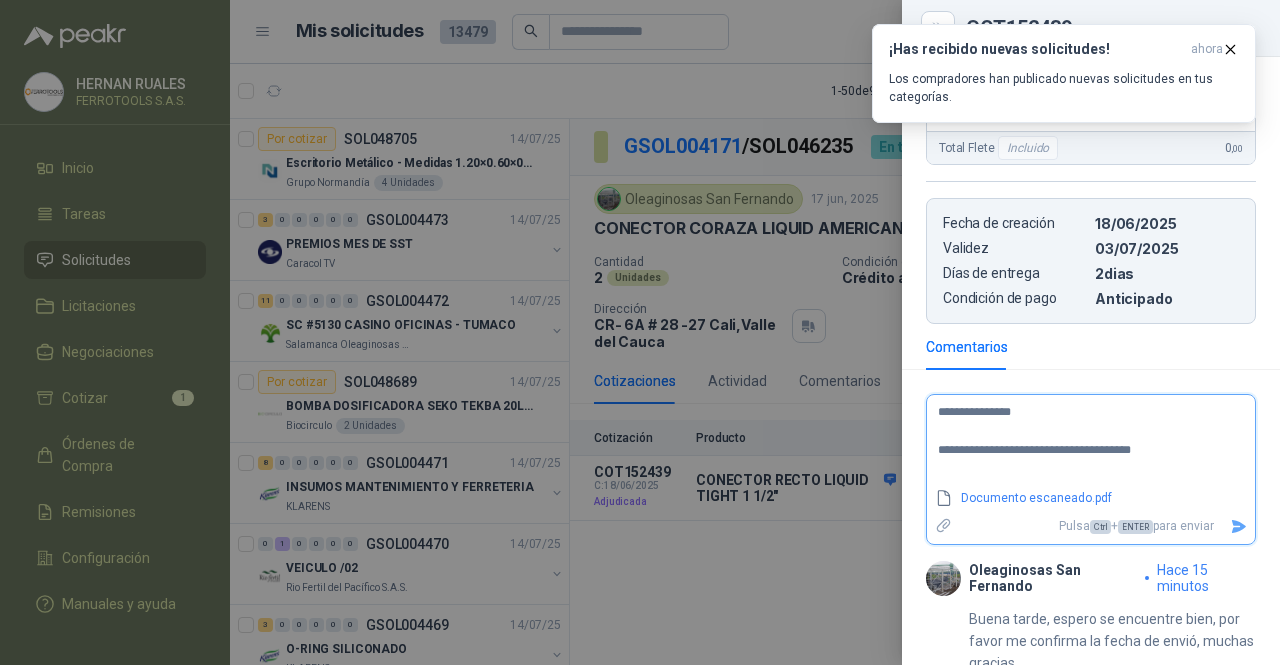 type on "**********" 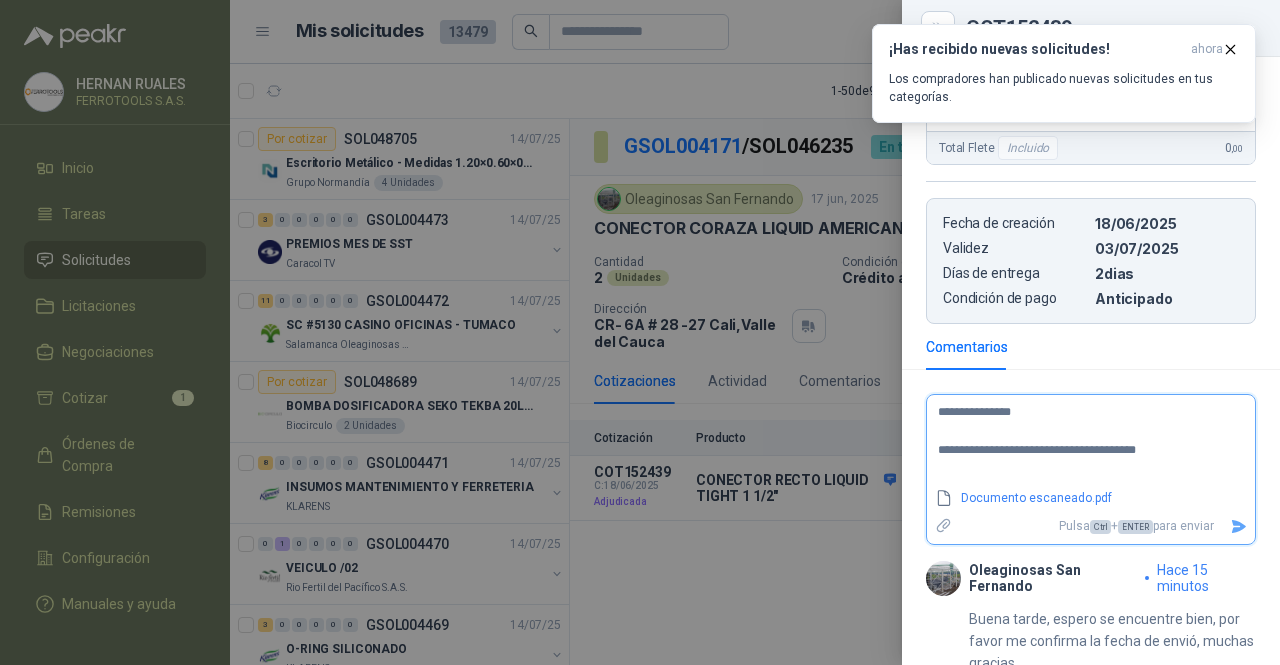 type on "**********" 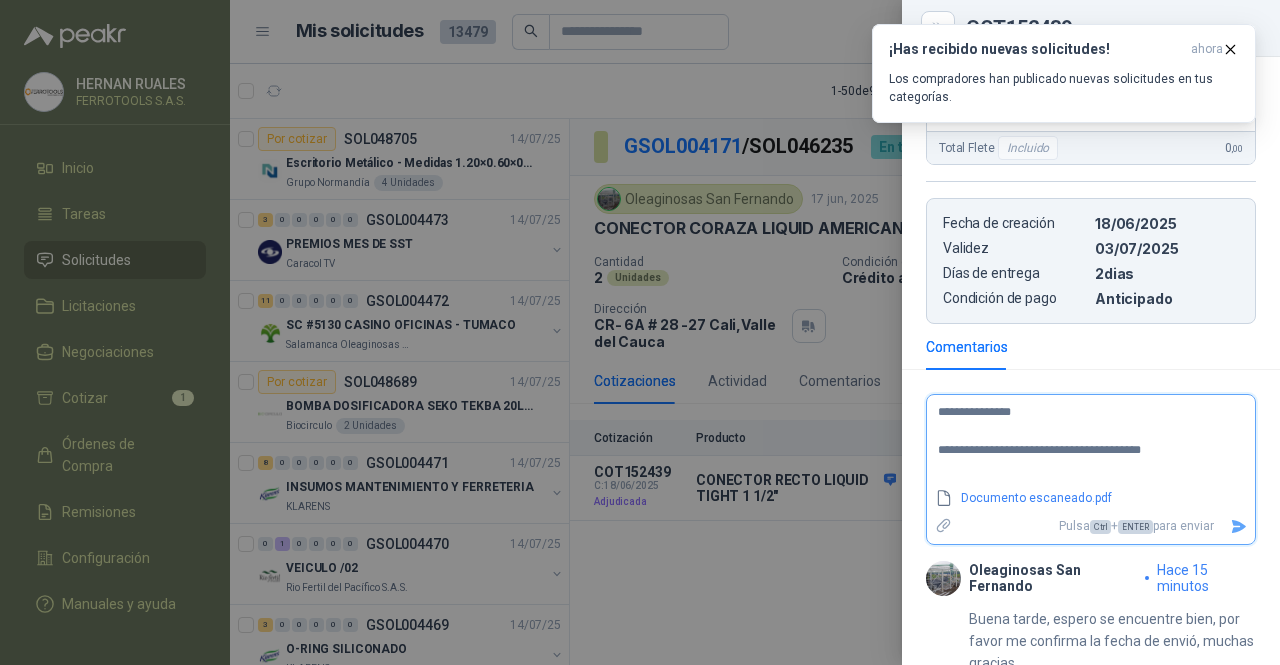 type on "**********" 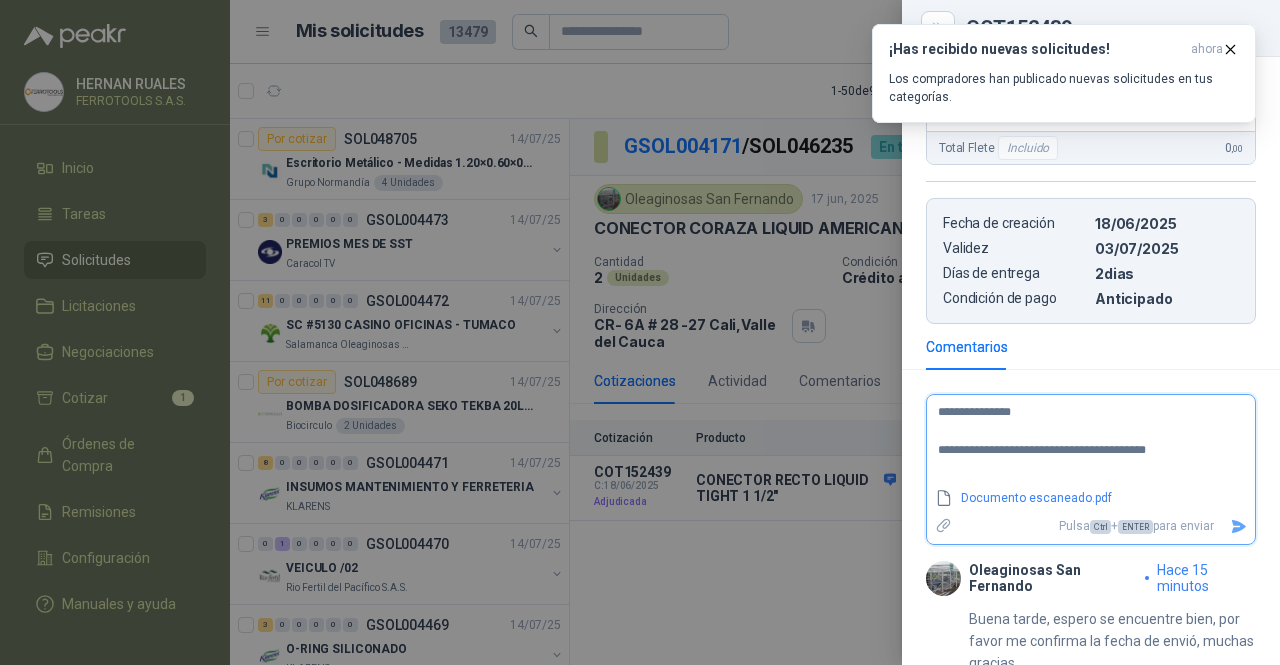 type on "**********" 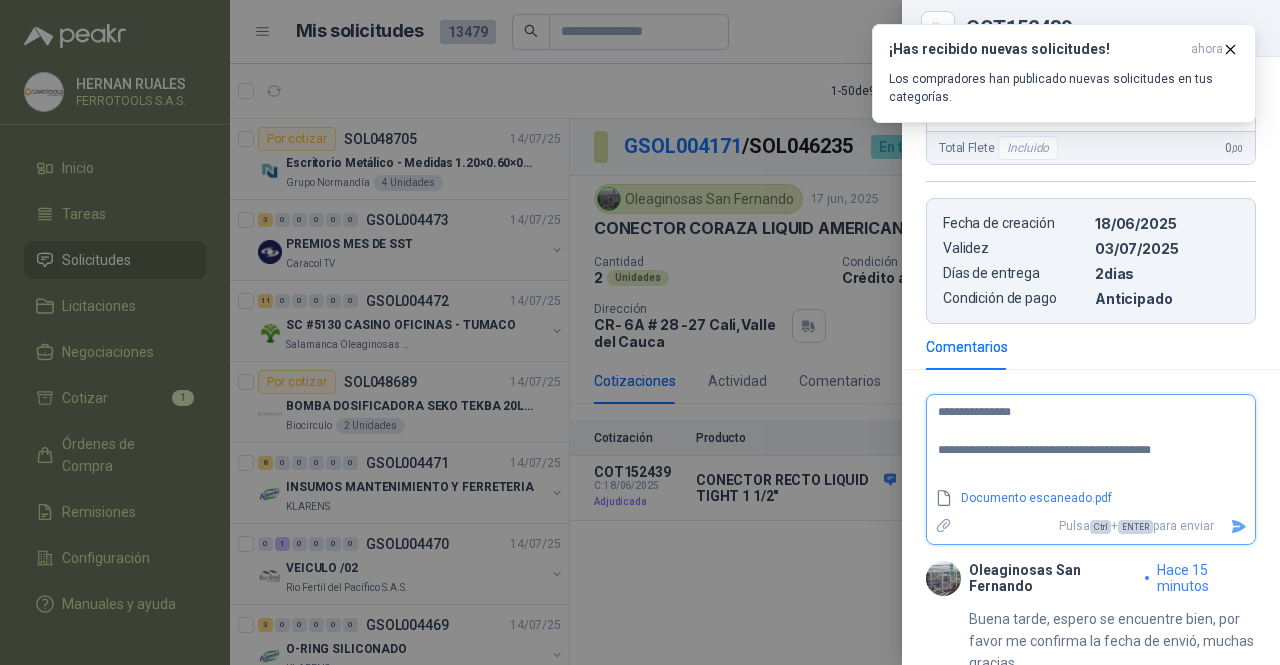 type on "**********" 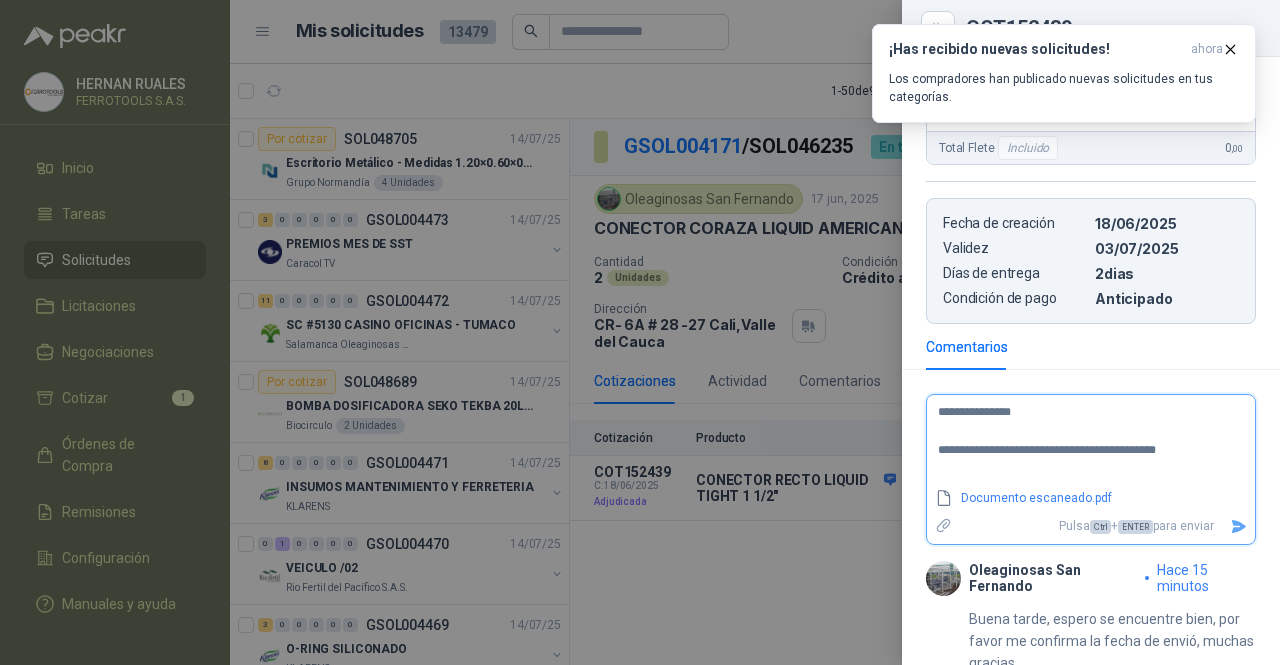 type on "**********" 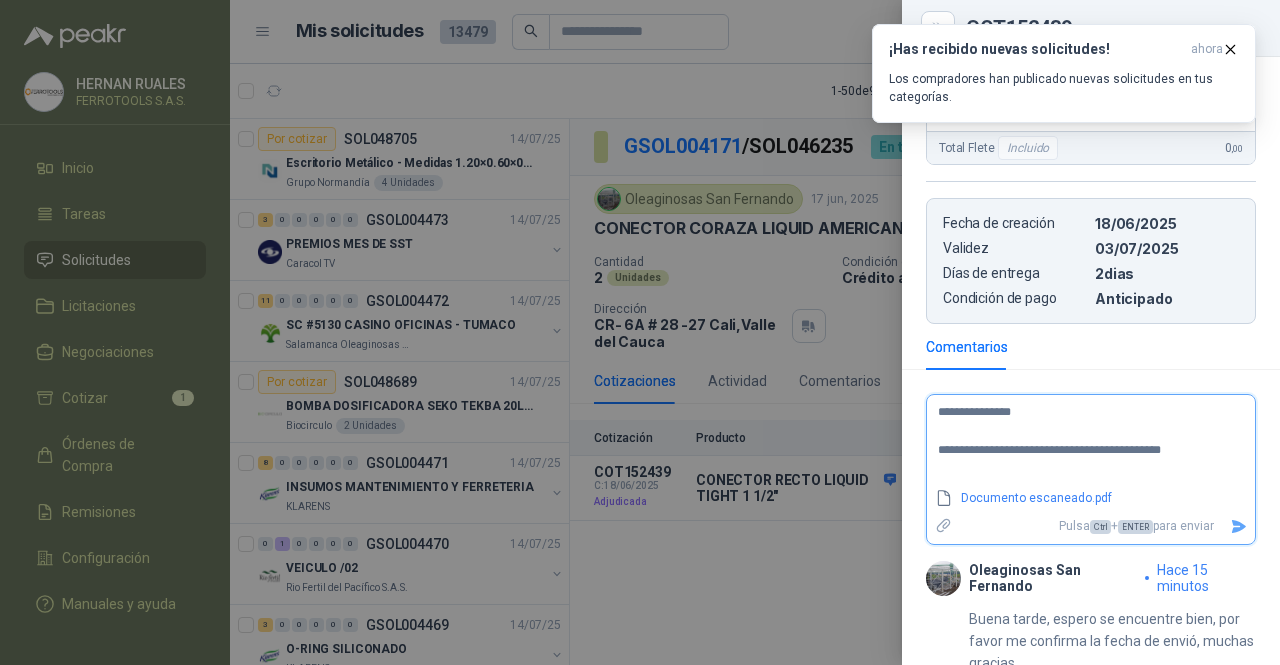 type on "**********" 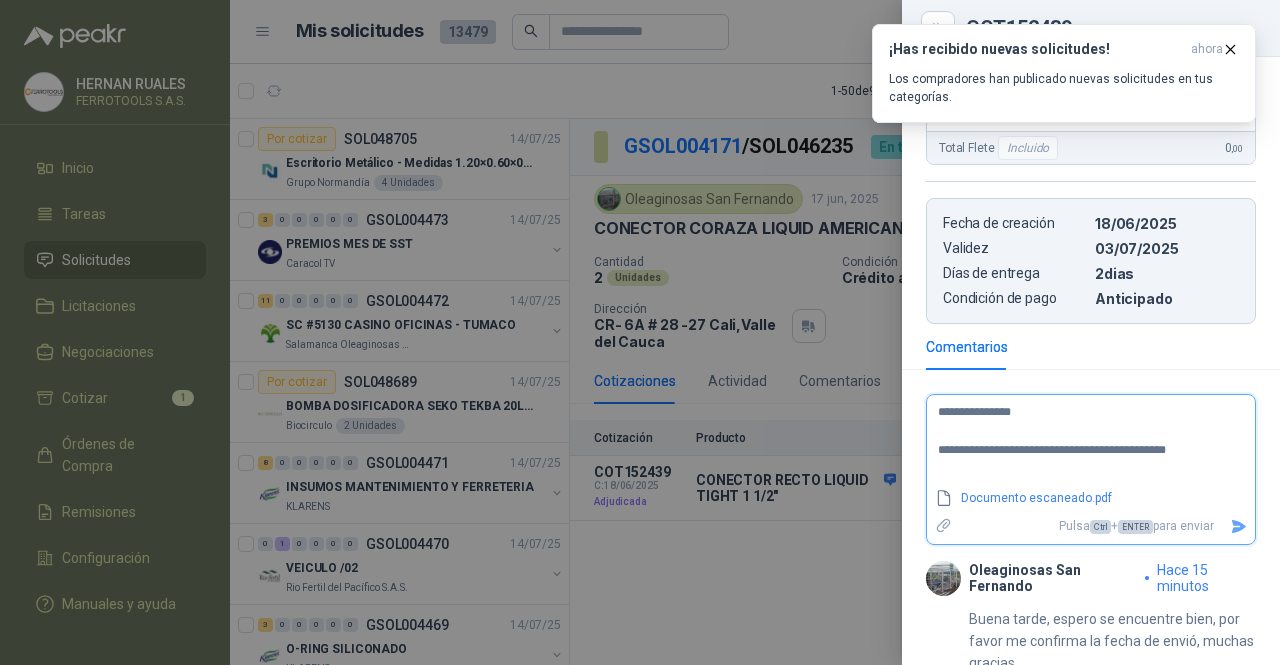 type on "**********" 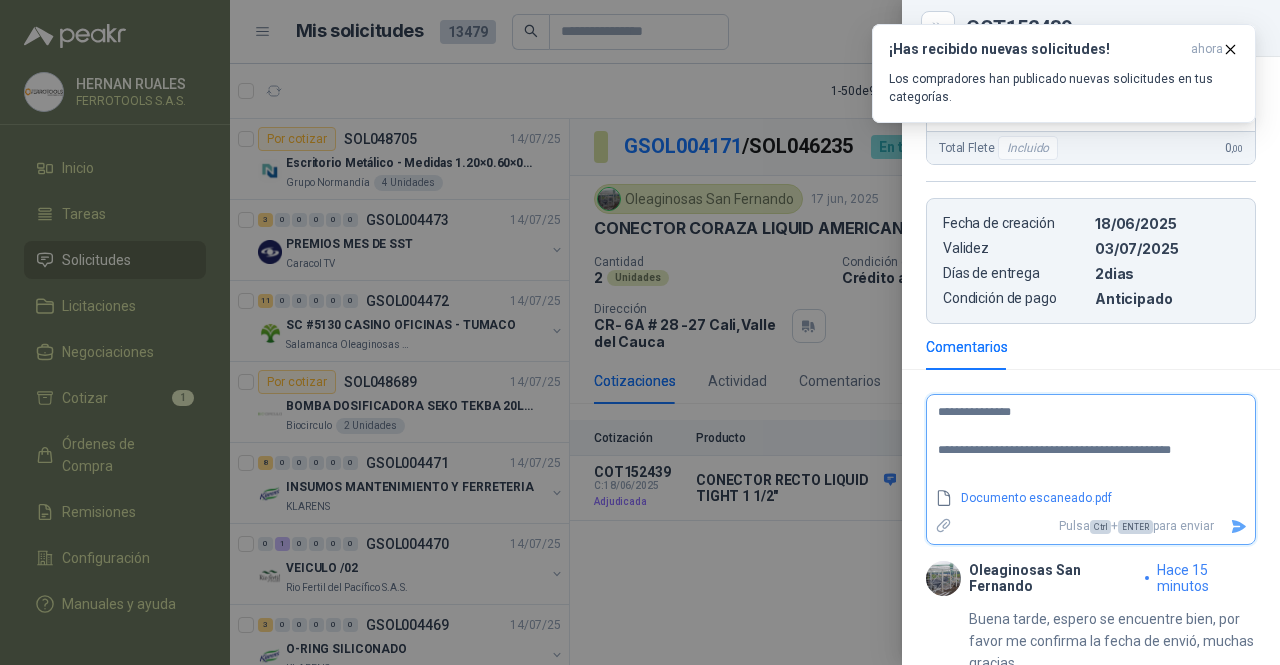 type on "**********" 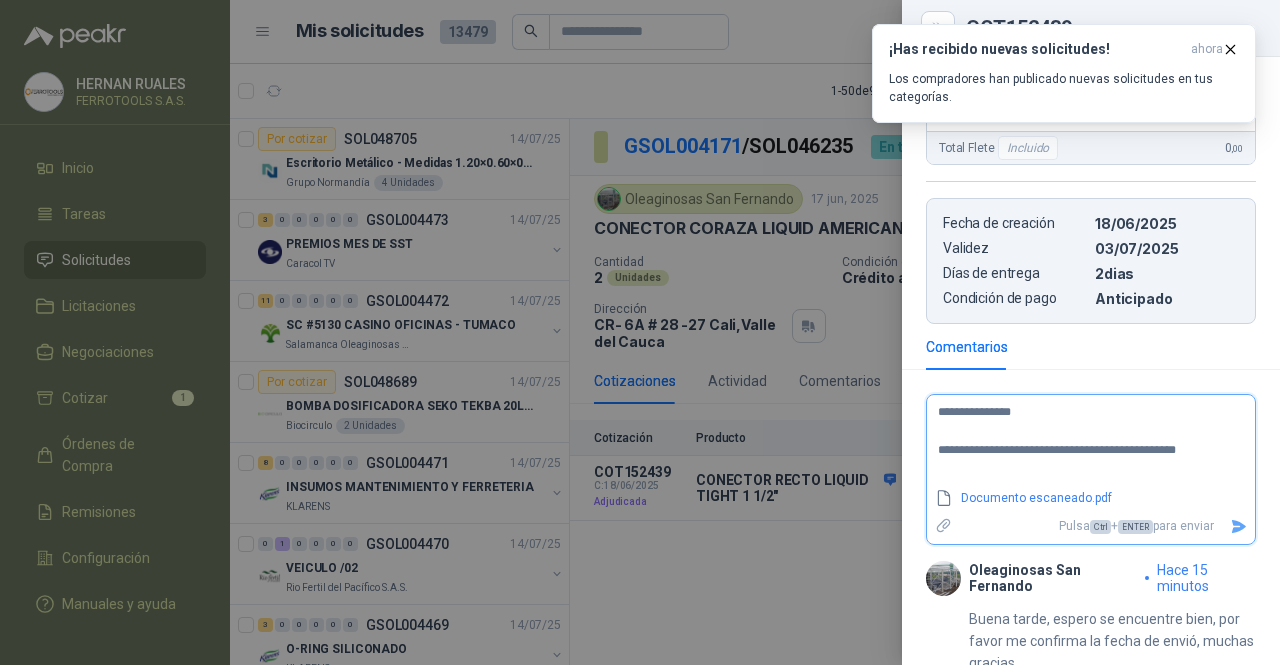 type on "**********" 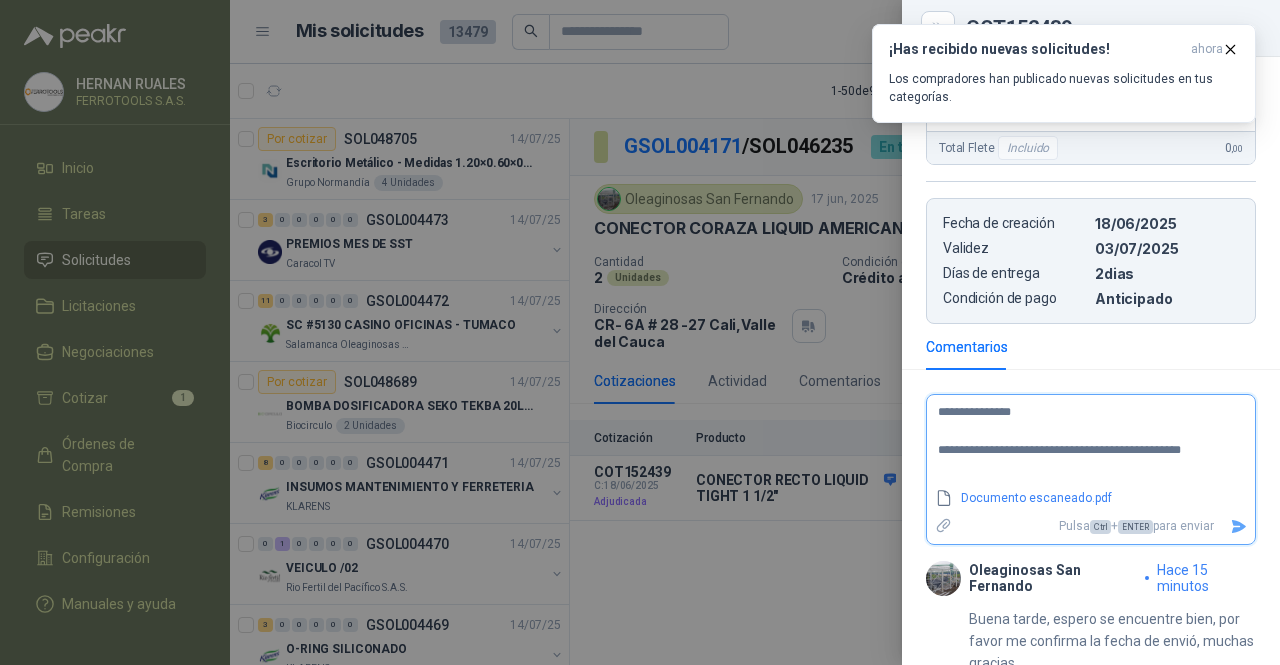 type on "**********" 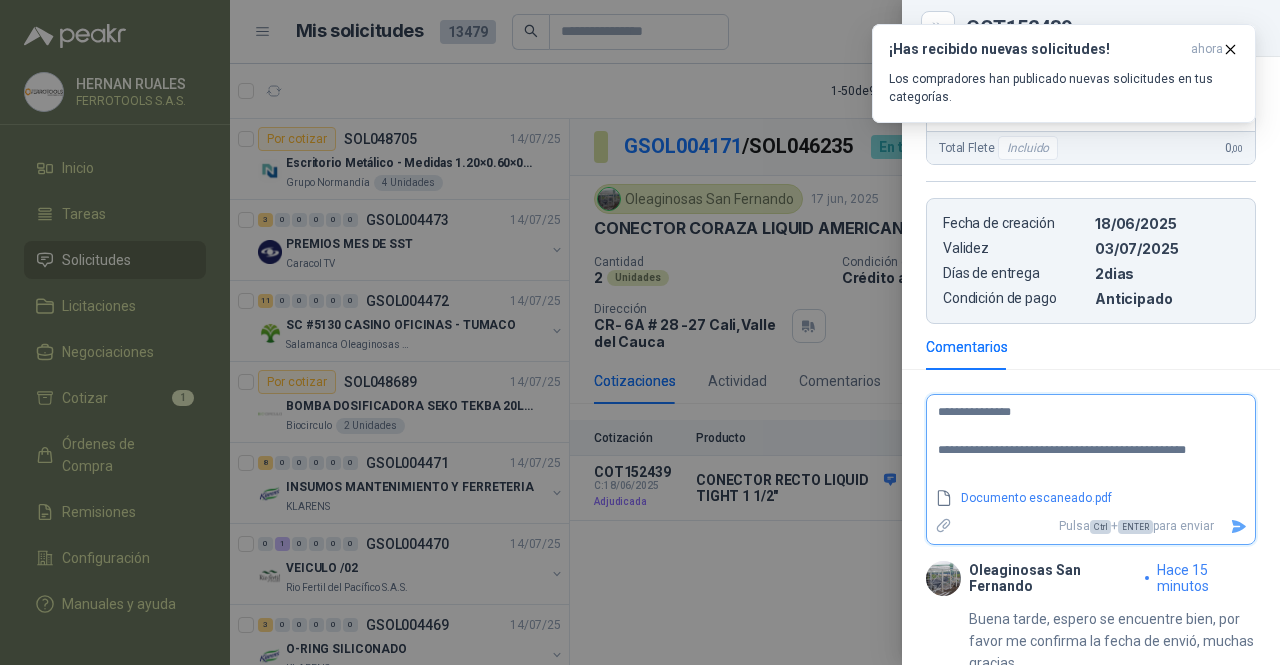 type on "**********" 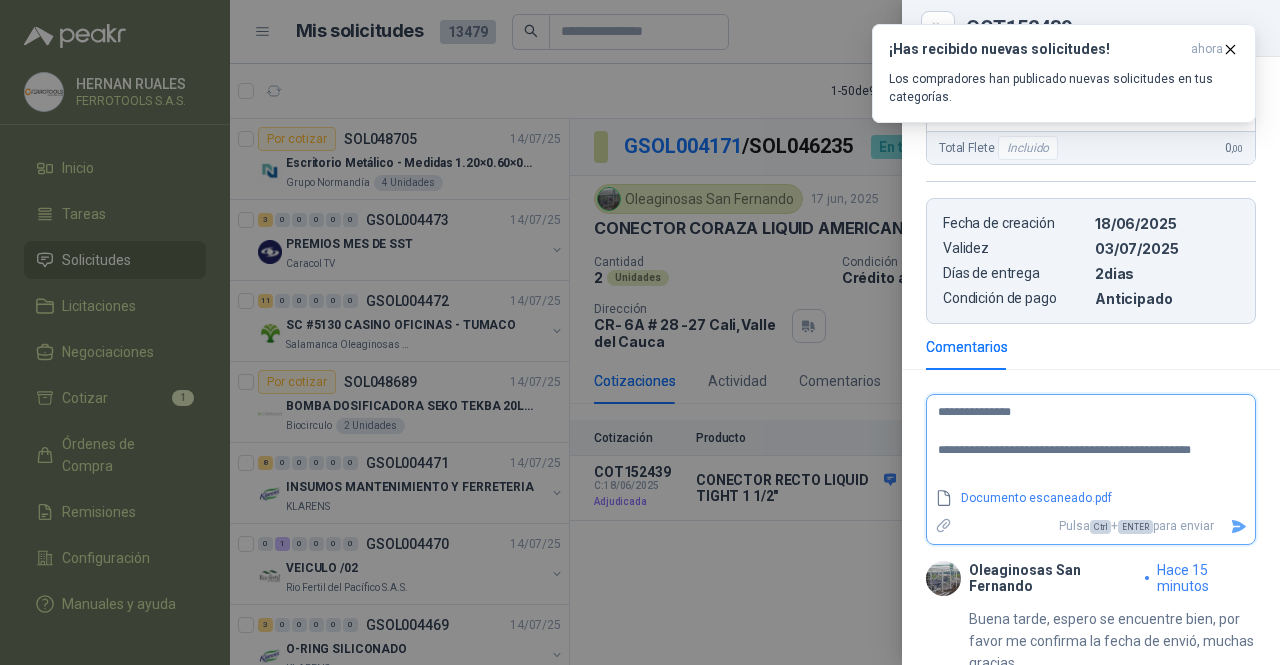 type on "**********" 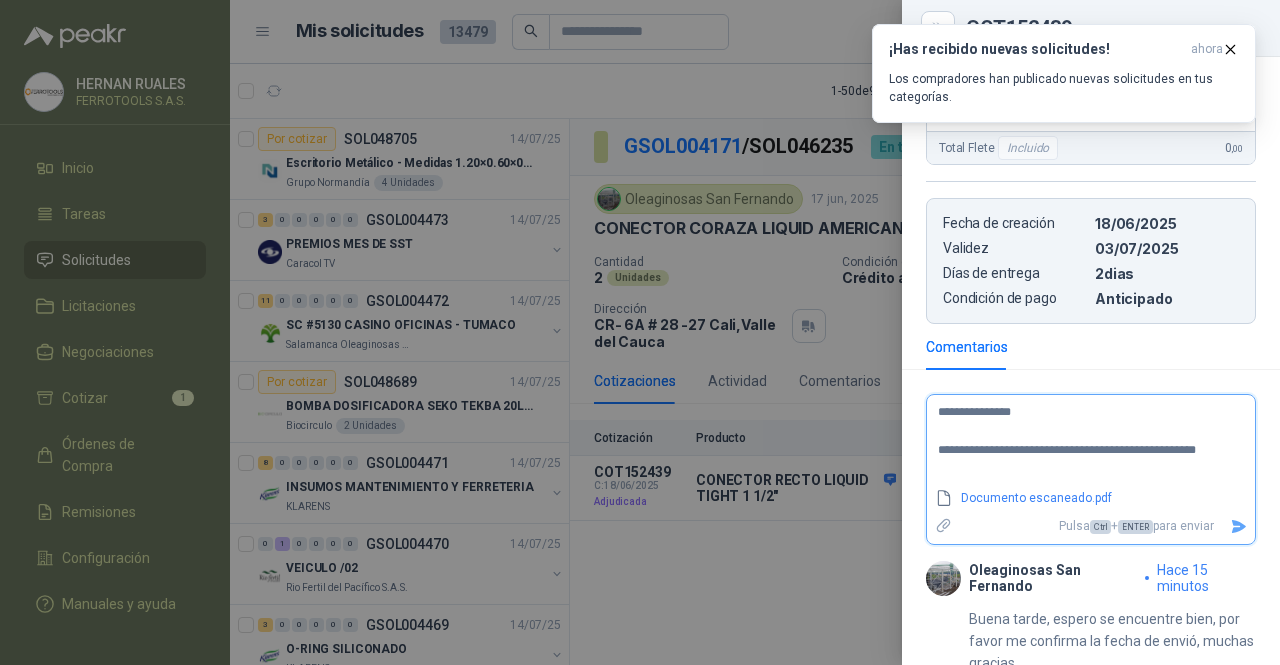 type on "**********" 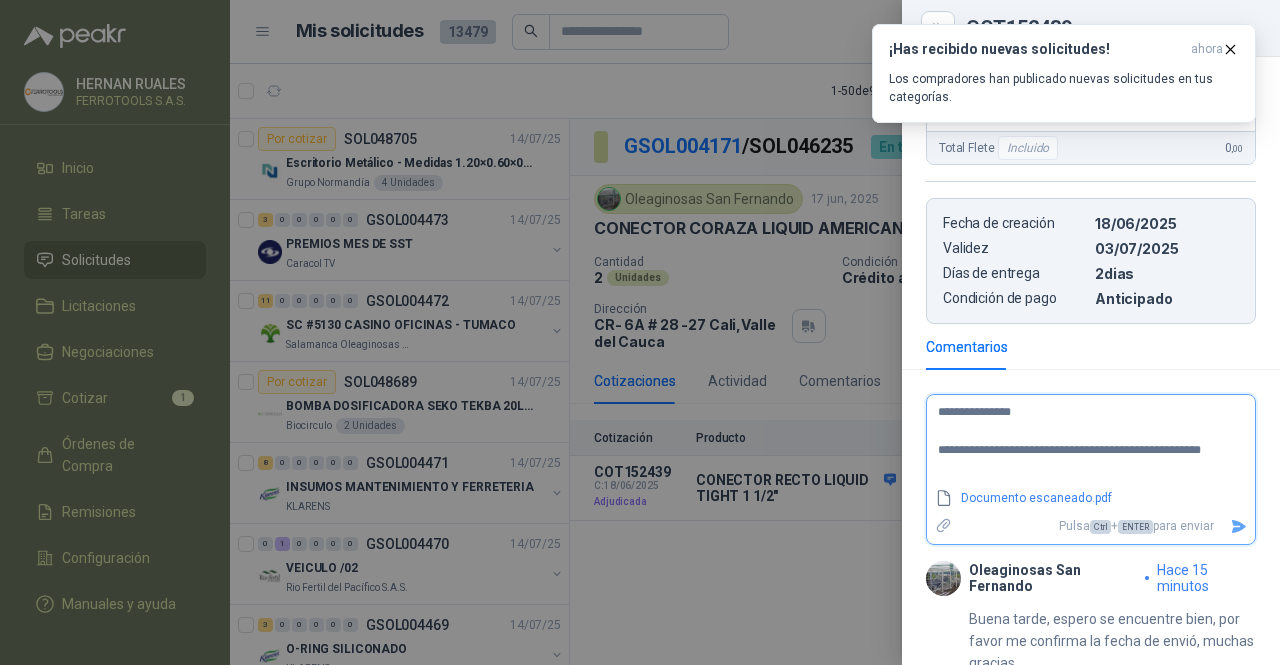 type 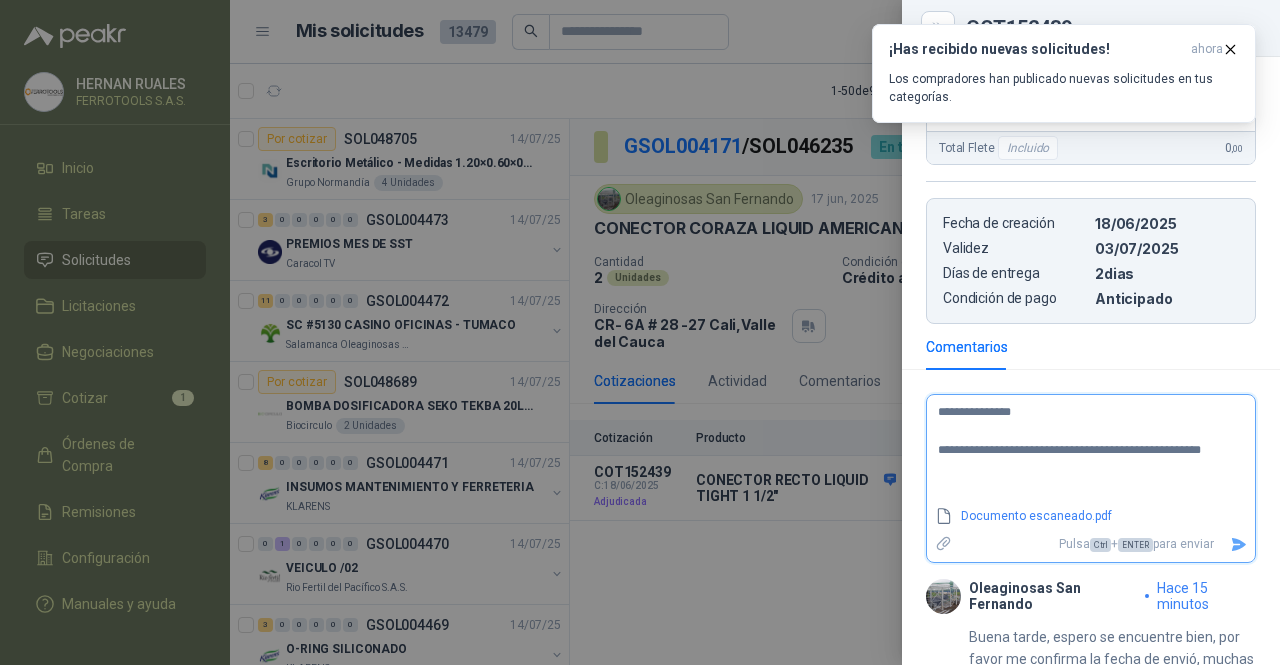 type on "**********" 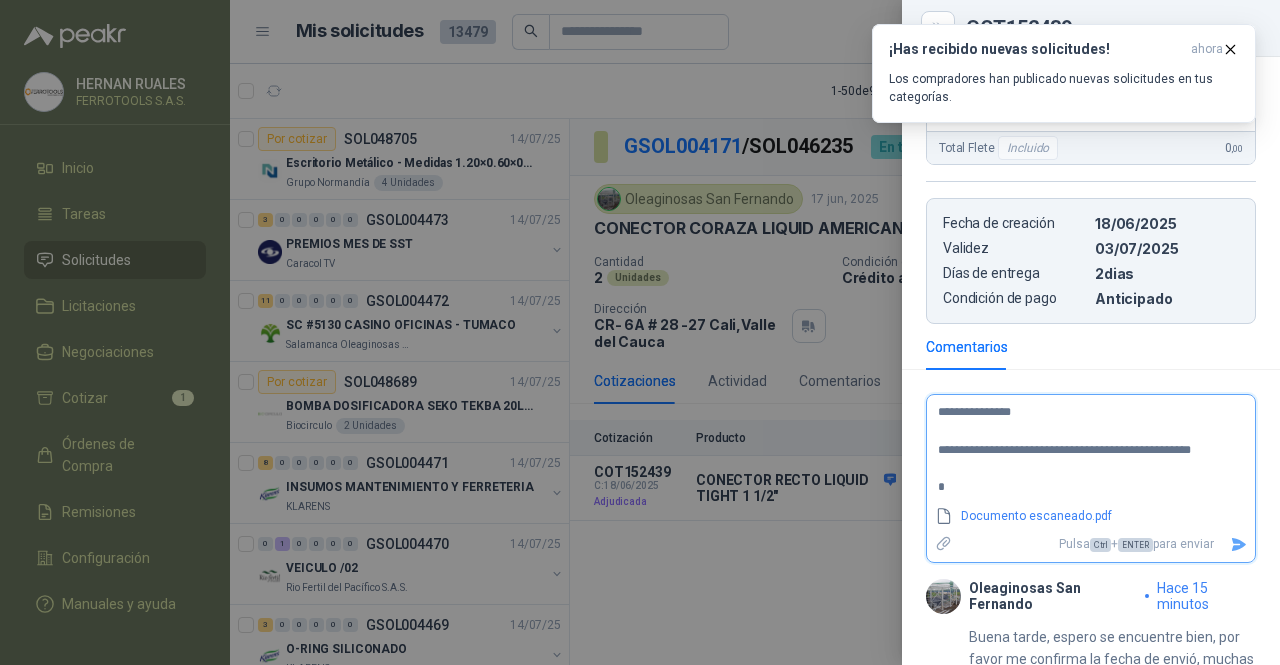 type on "**********" 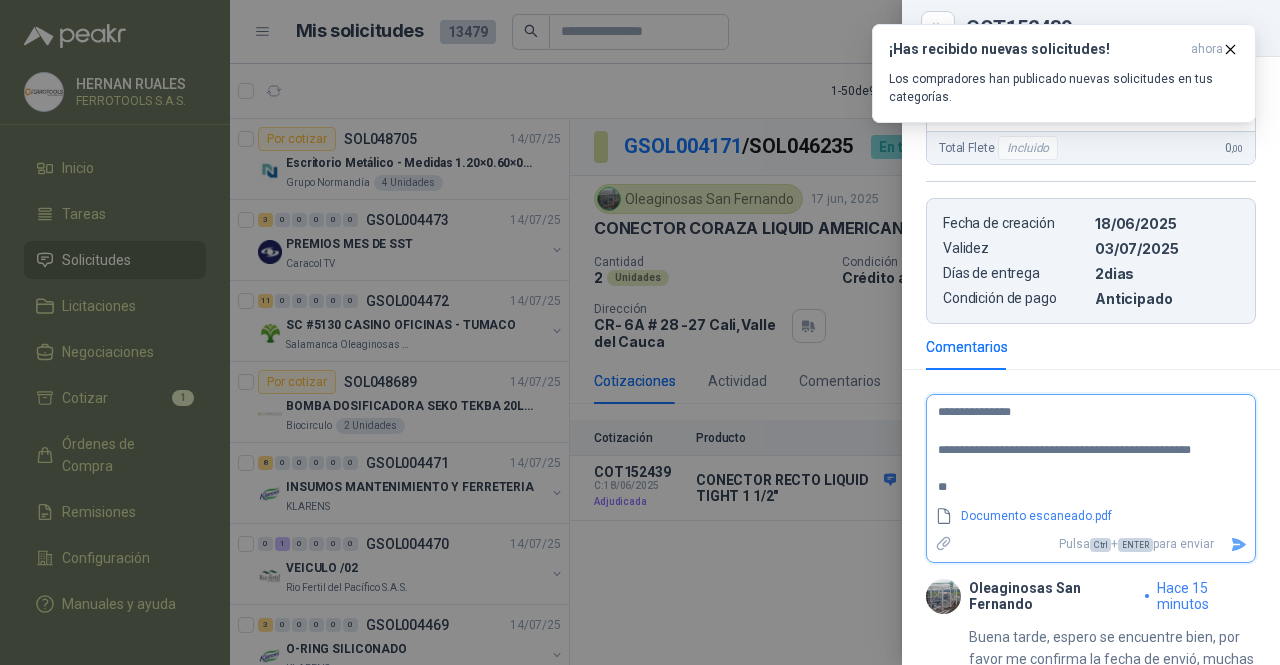 type on "**********" 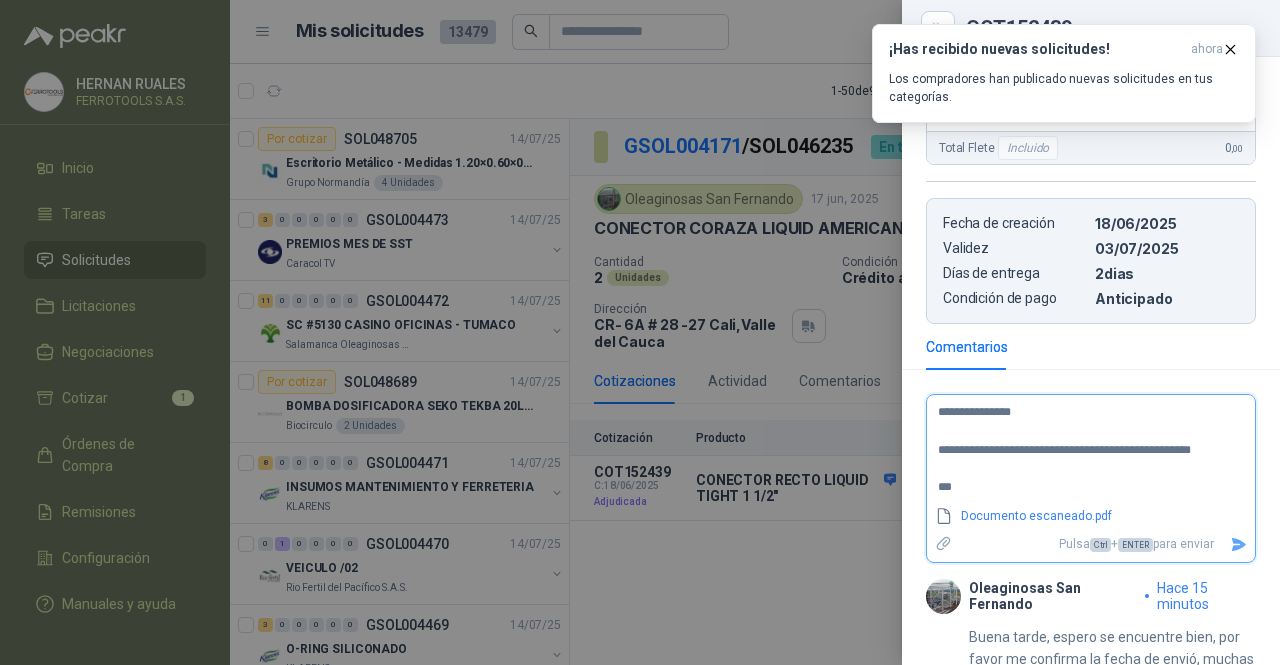 type on "**********" 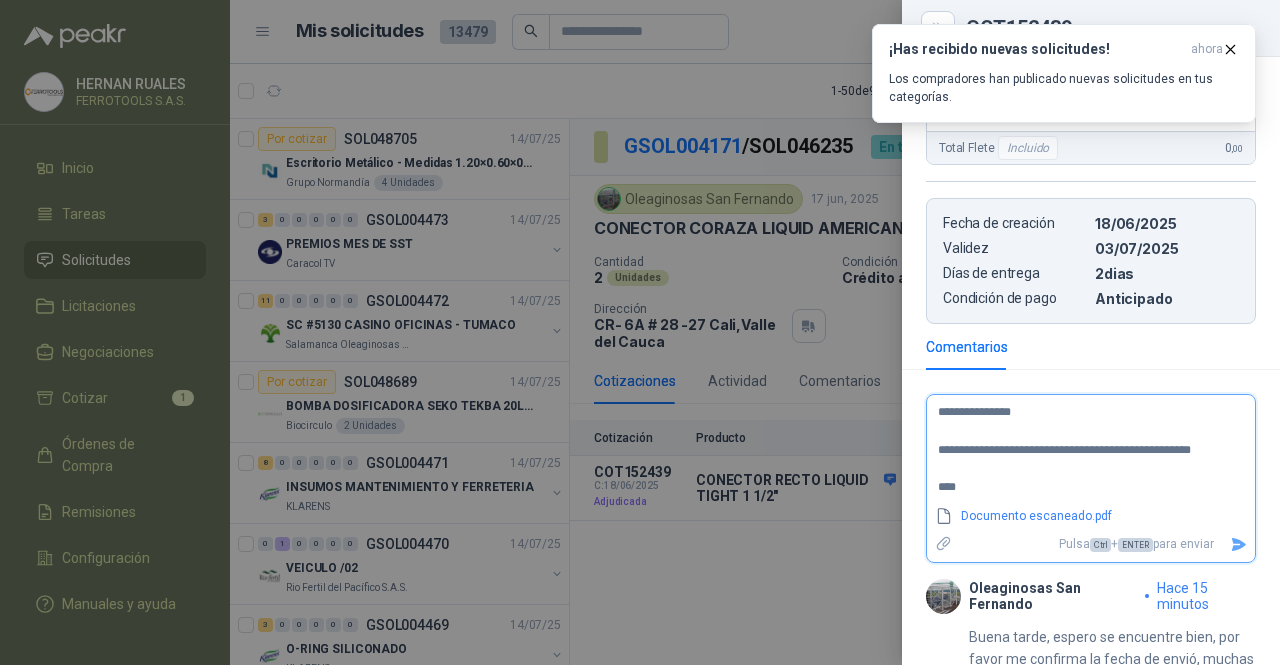 type on "**********" 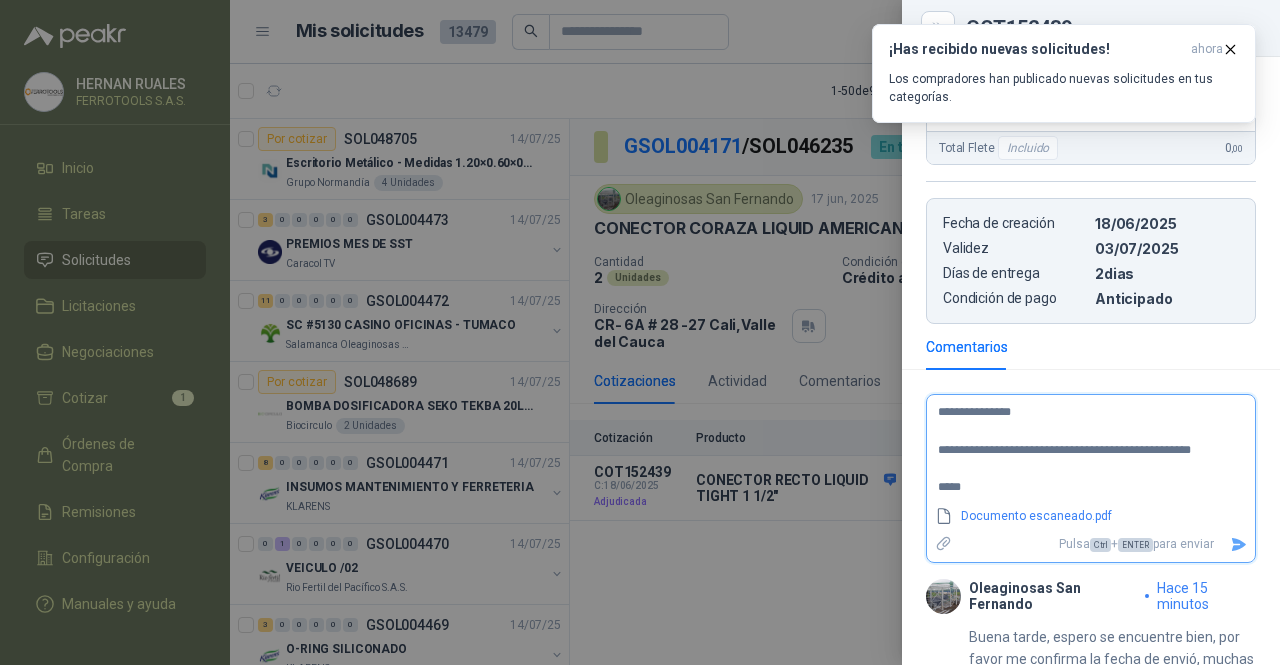 type on "**********" 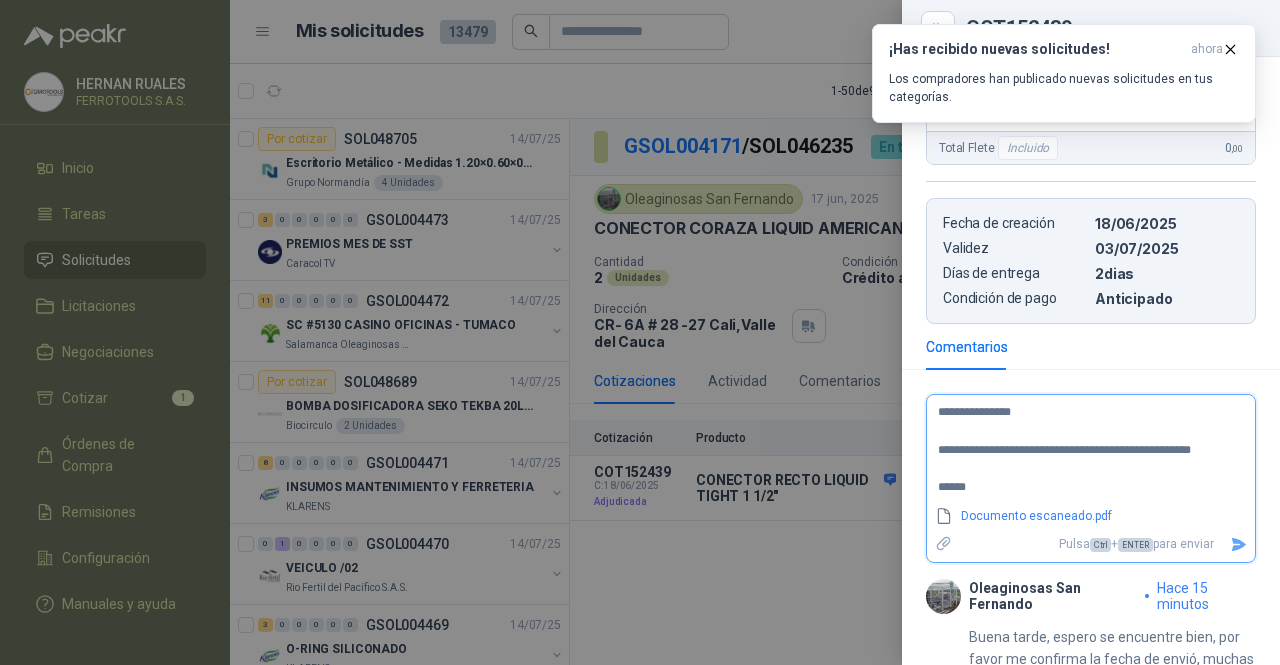 type on "**********" 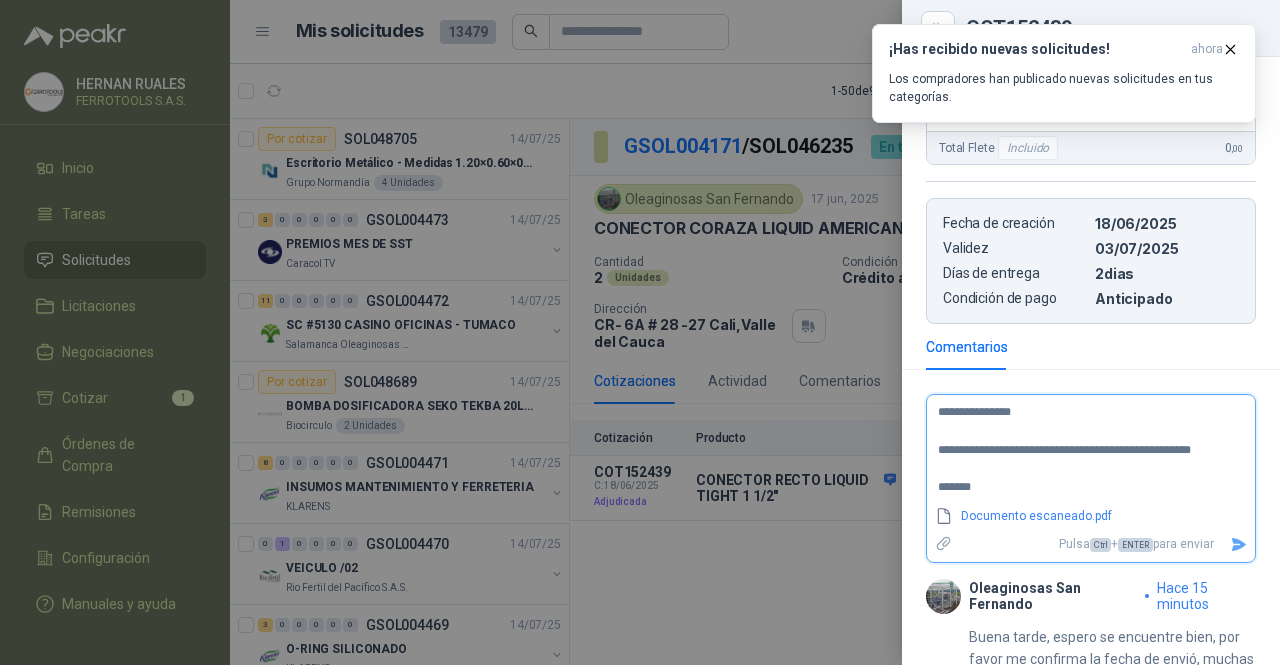 type on "**********" 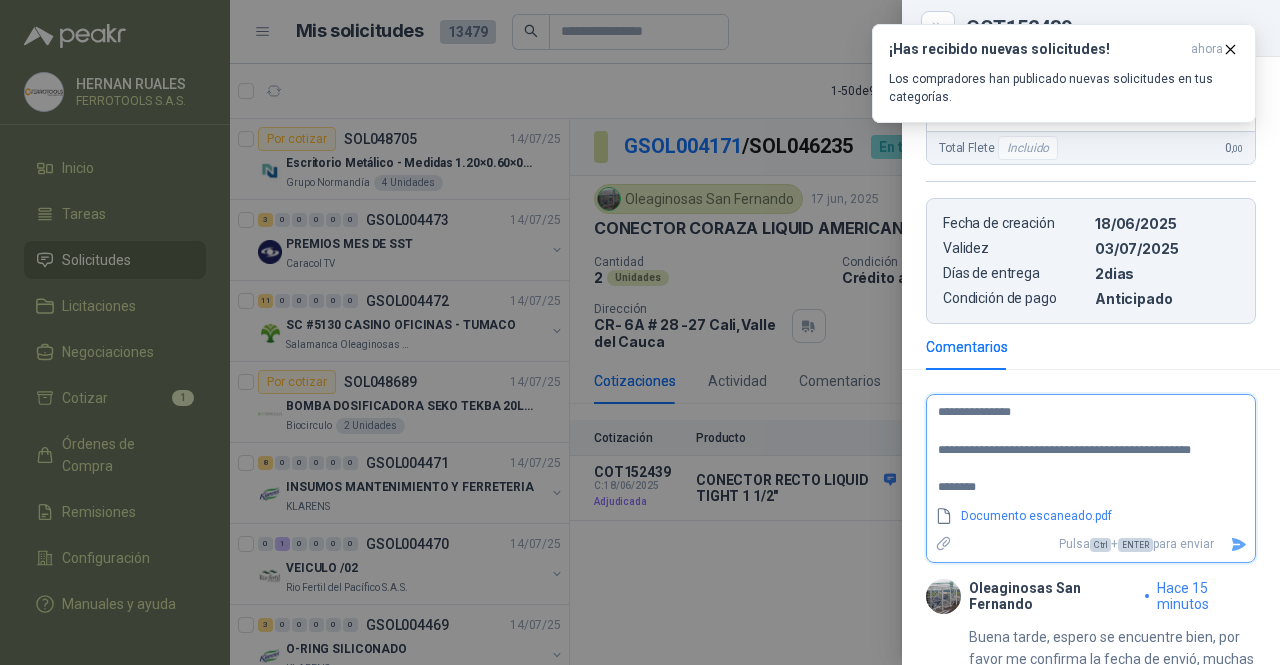 type on "**********" 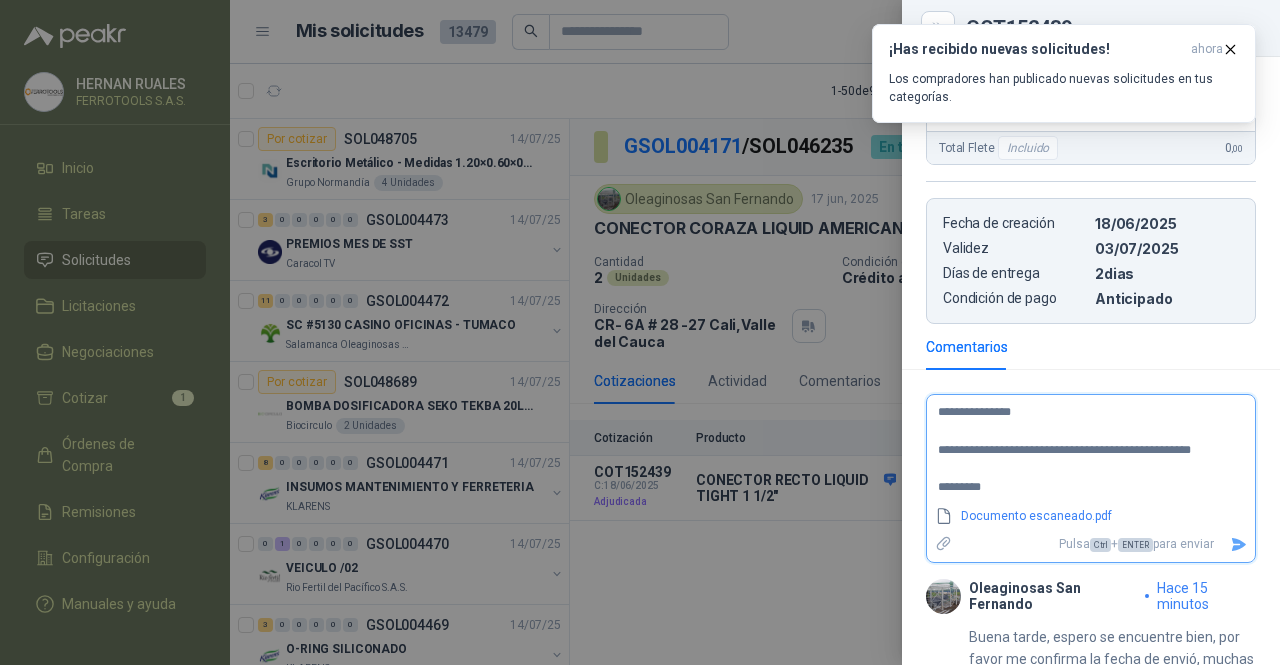 type on "**********" 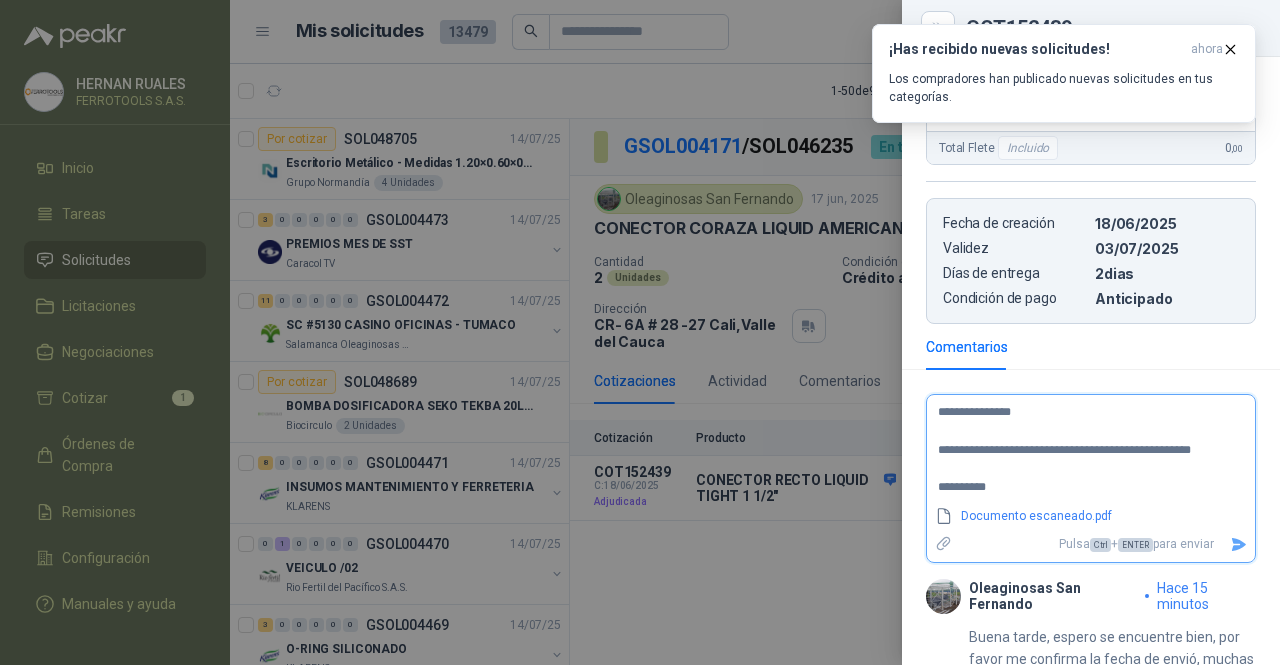 type on "**********" 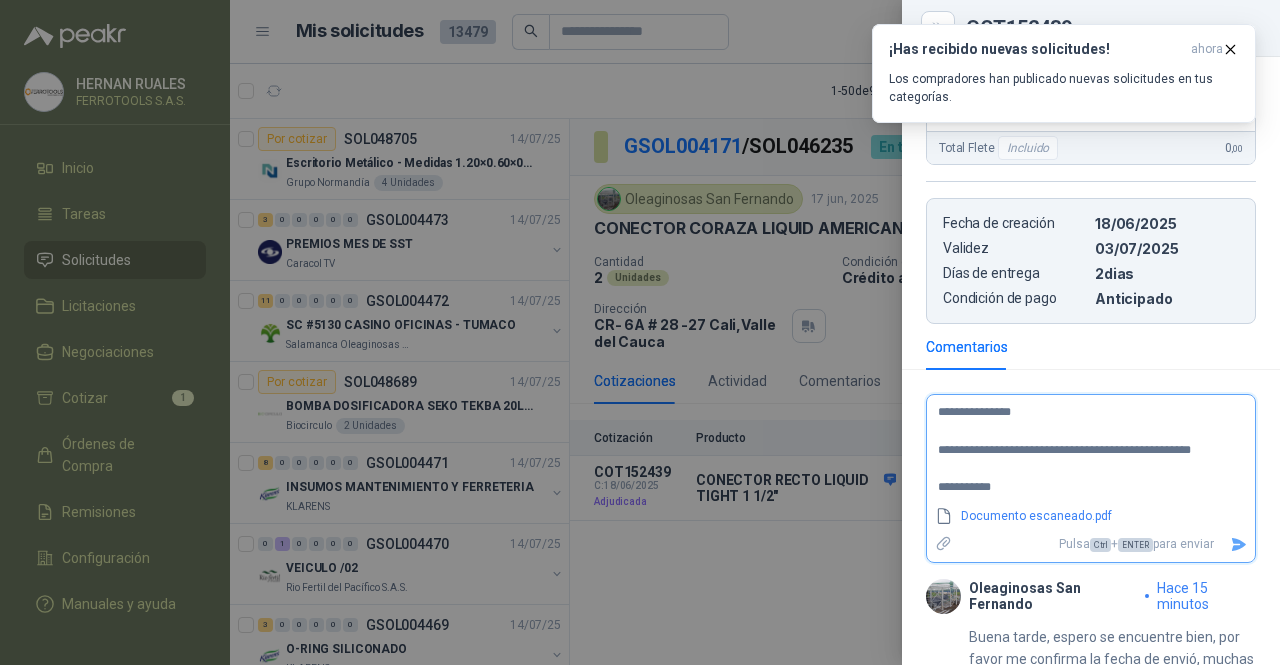 type on "**********" 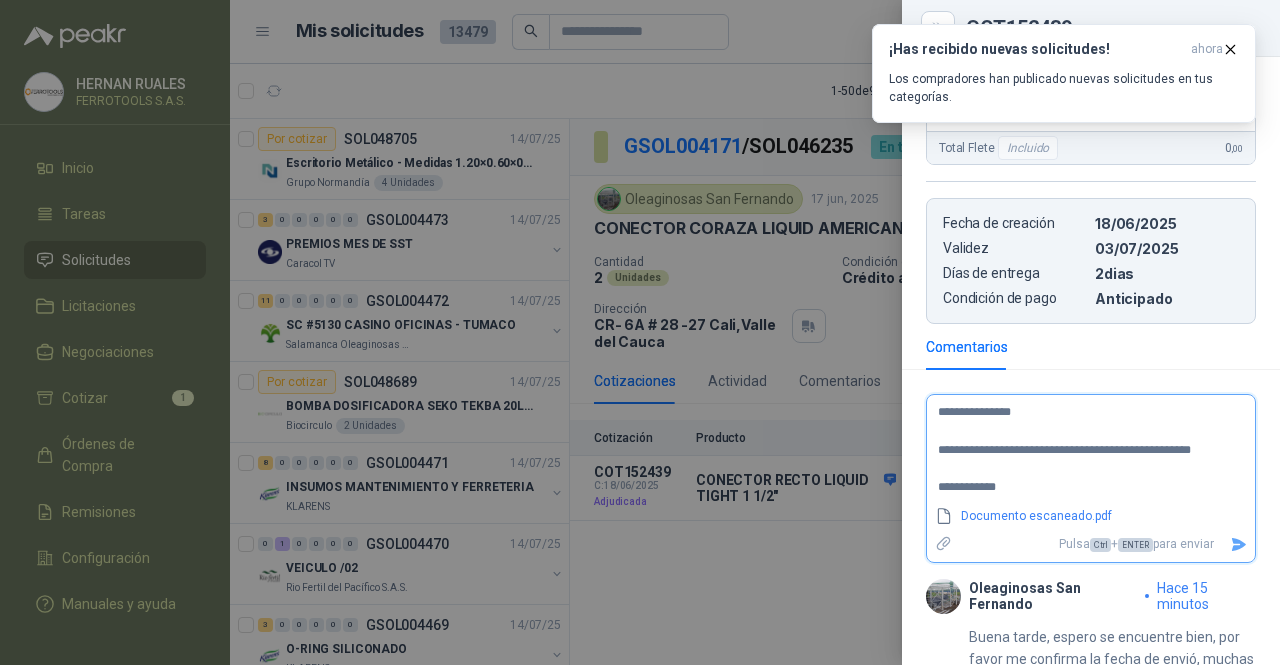 type on "**********" 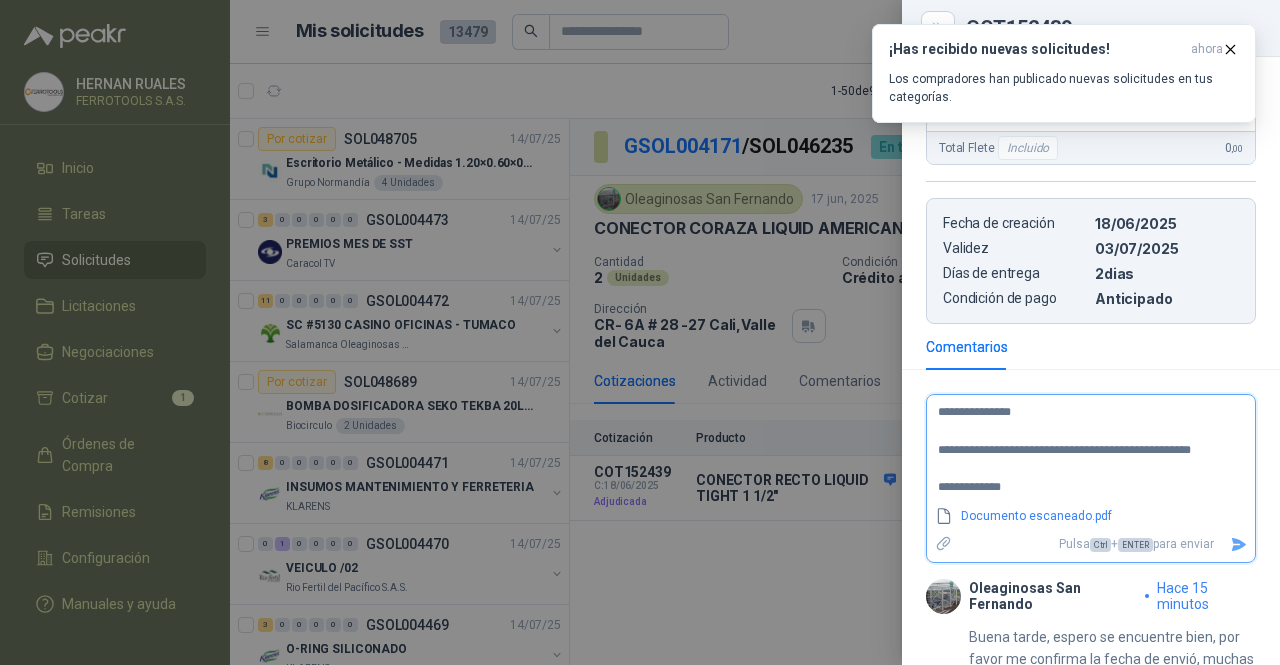 type on "**********" 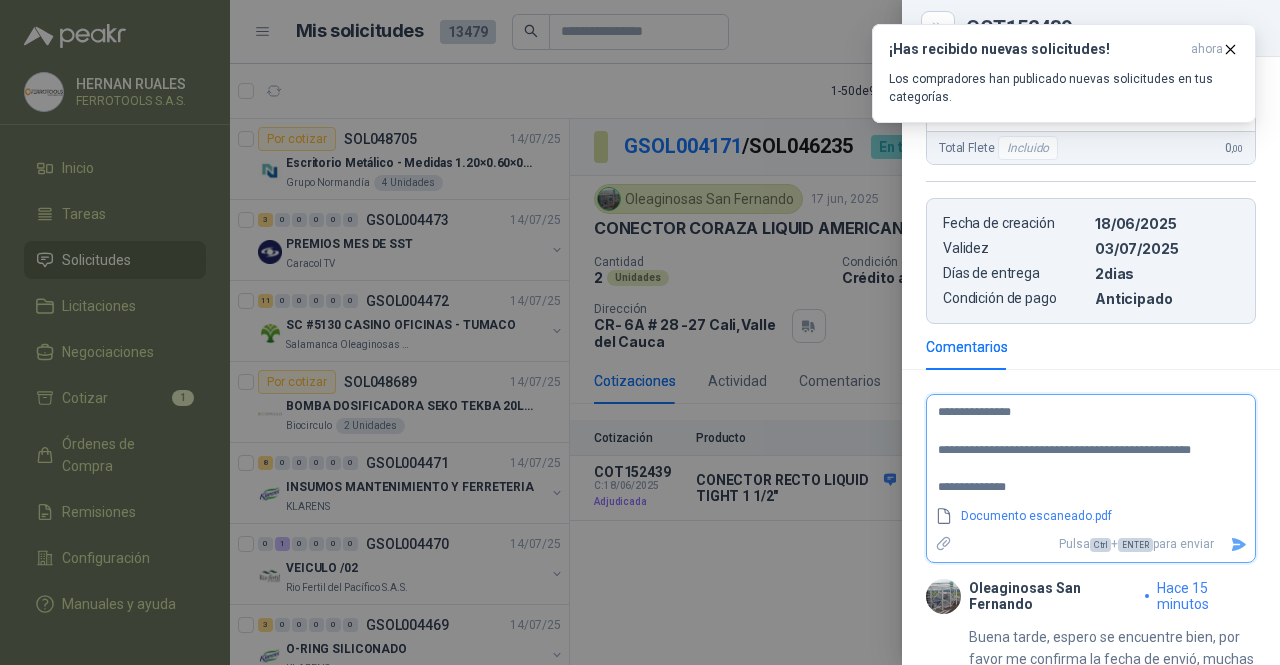 type on "**********" 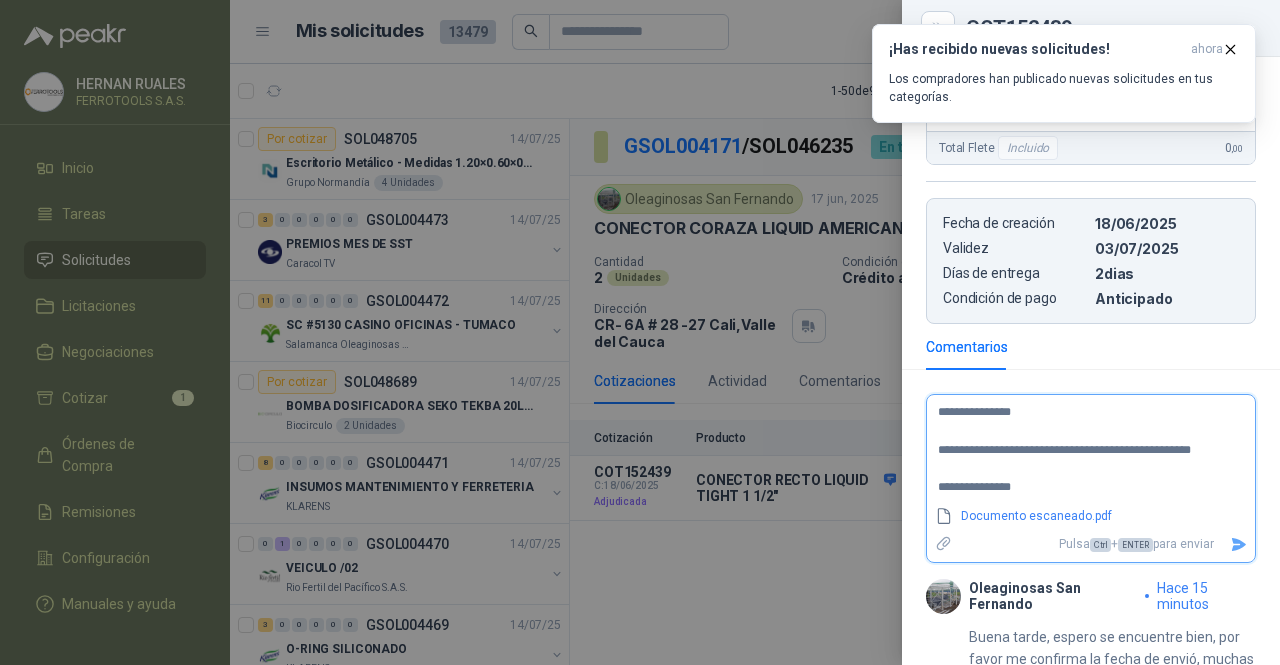 type on "**********" 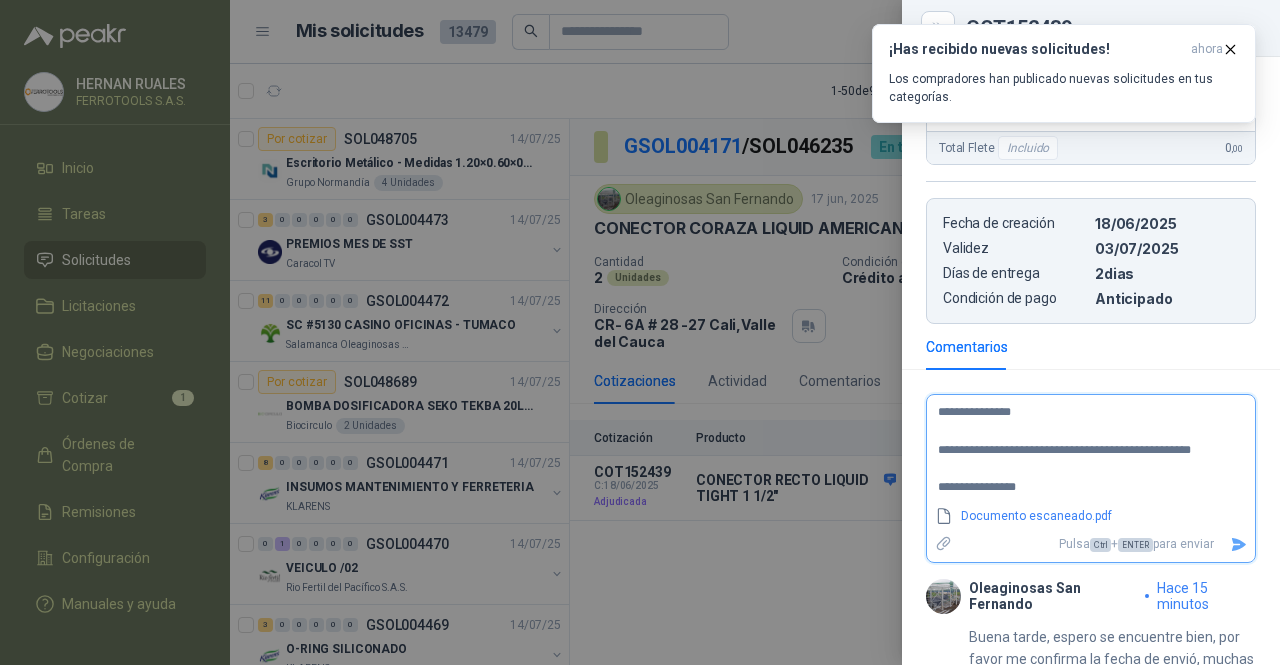 type on "**********" 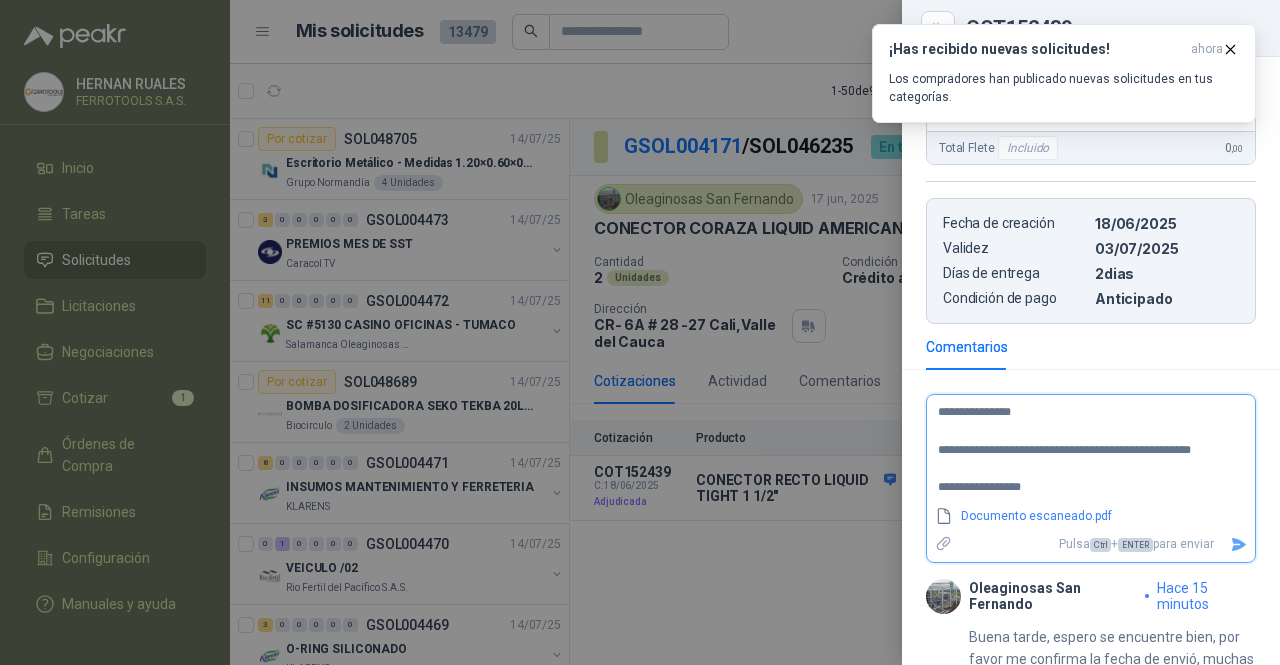 type 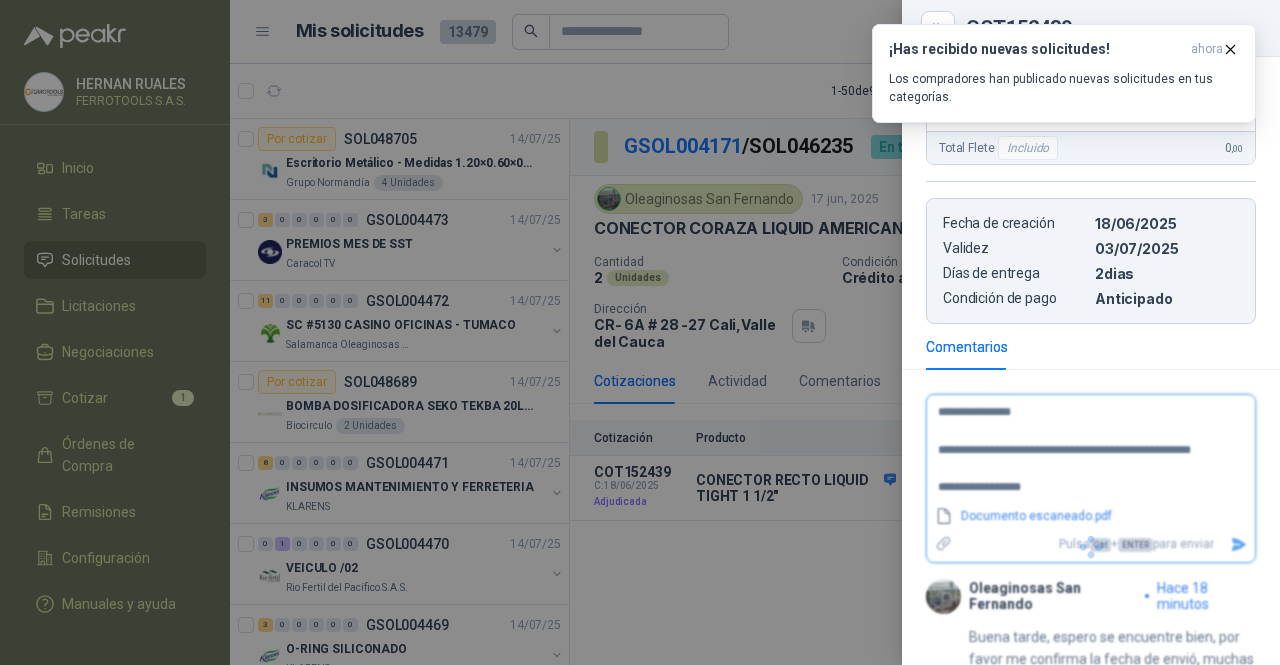 type 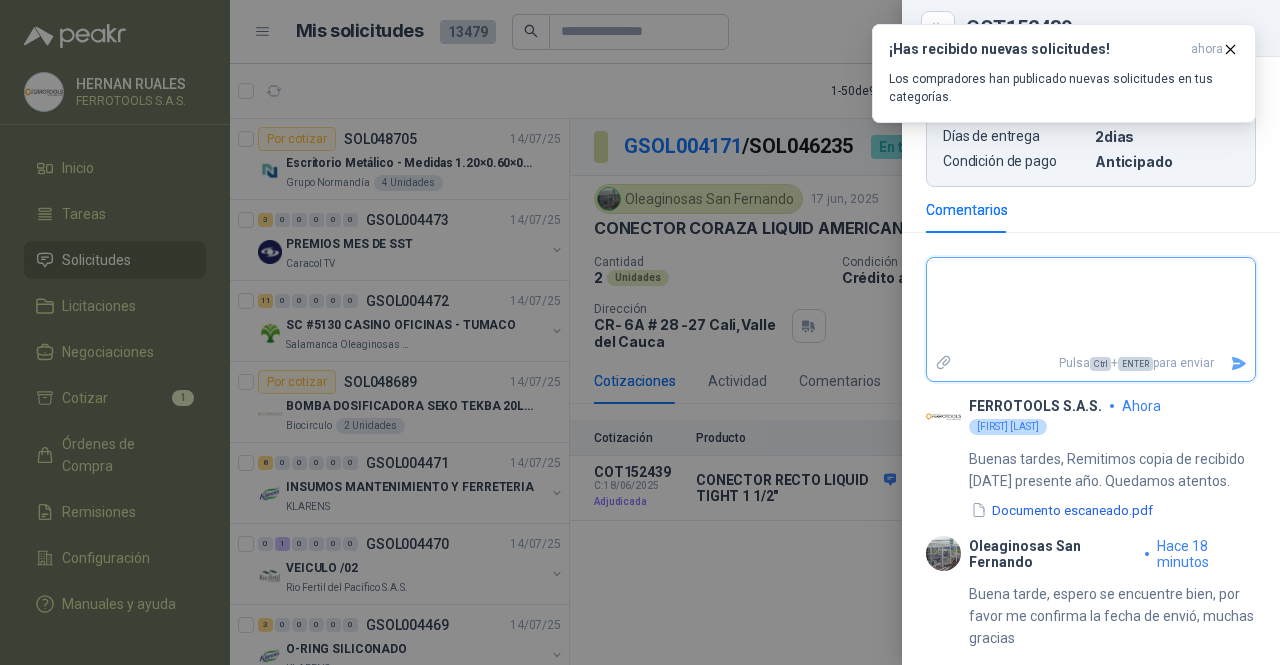 scroll, scrollTop: 917, scrollLeft: 0, axis: vertical 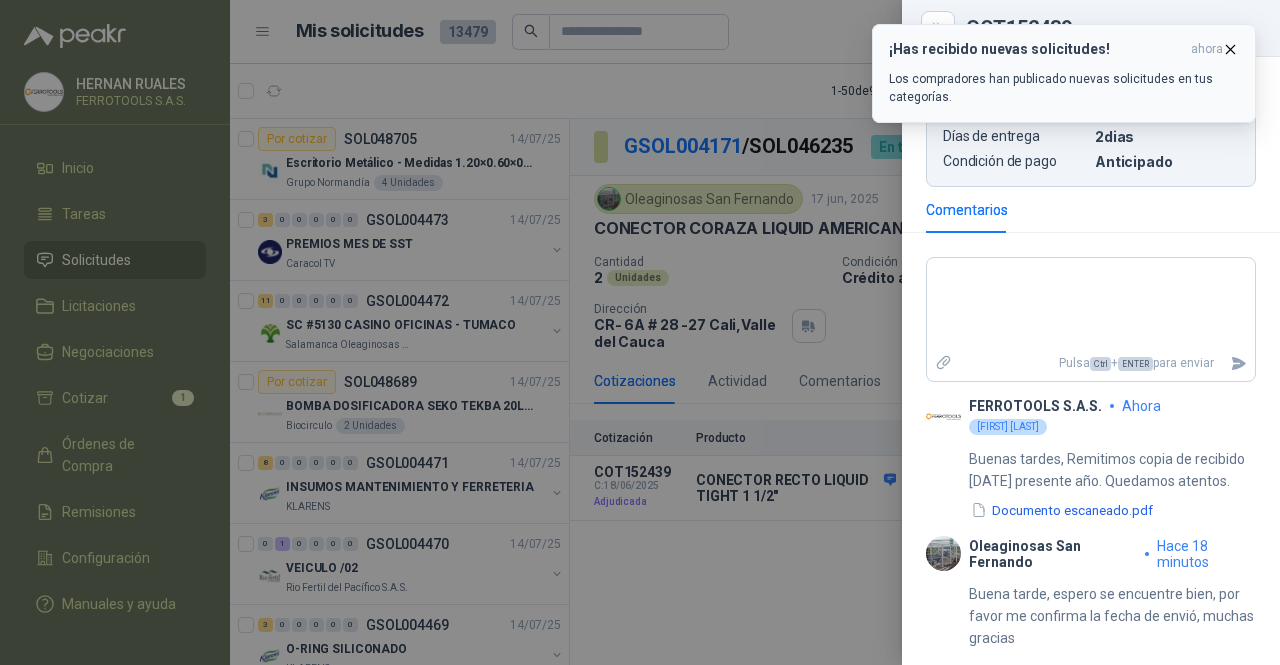 click on "¡Has recibido nuevas solicitudes! ahora   Los compradores han publicado nuevas solicitudes en tus categorías." at bounding box center (1064, 73) 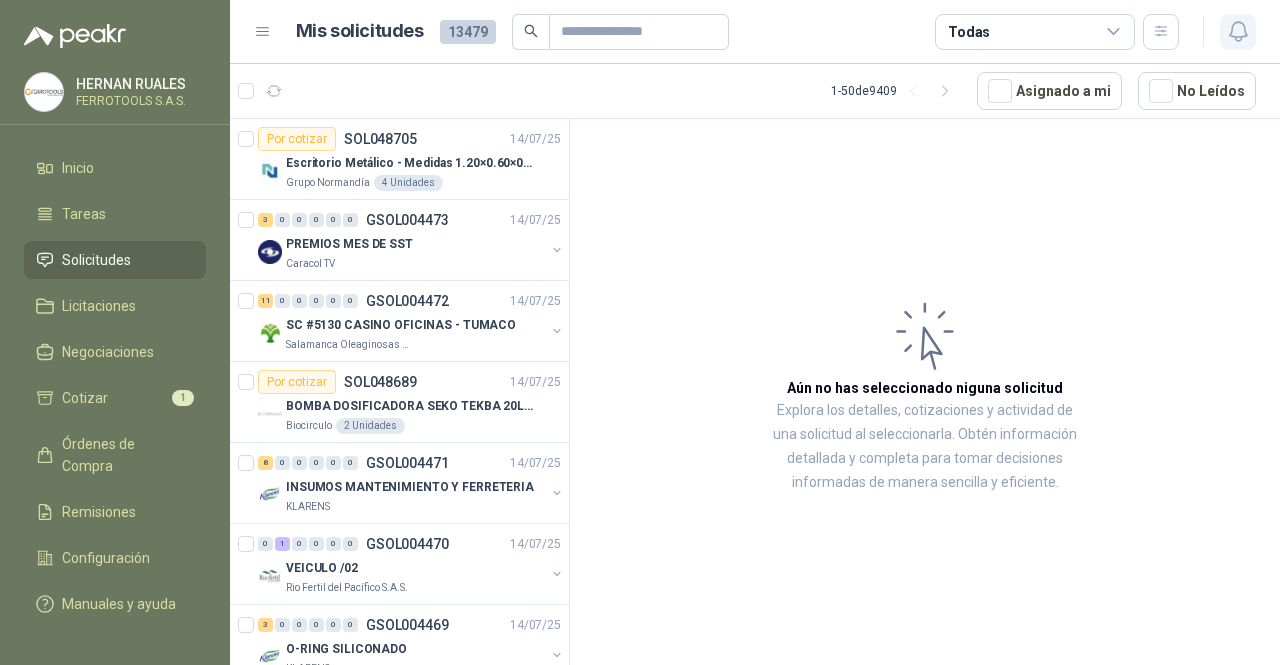 click 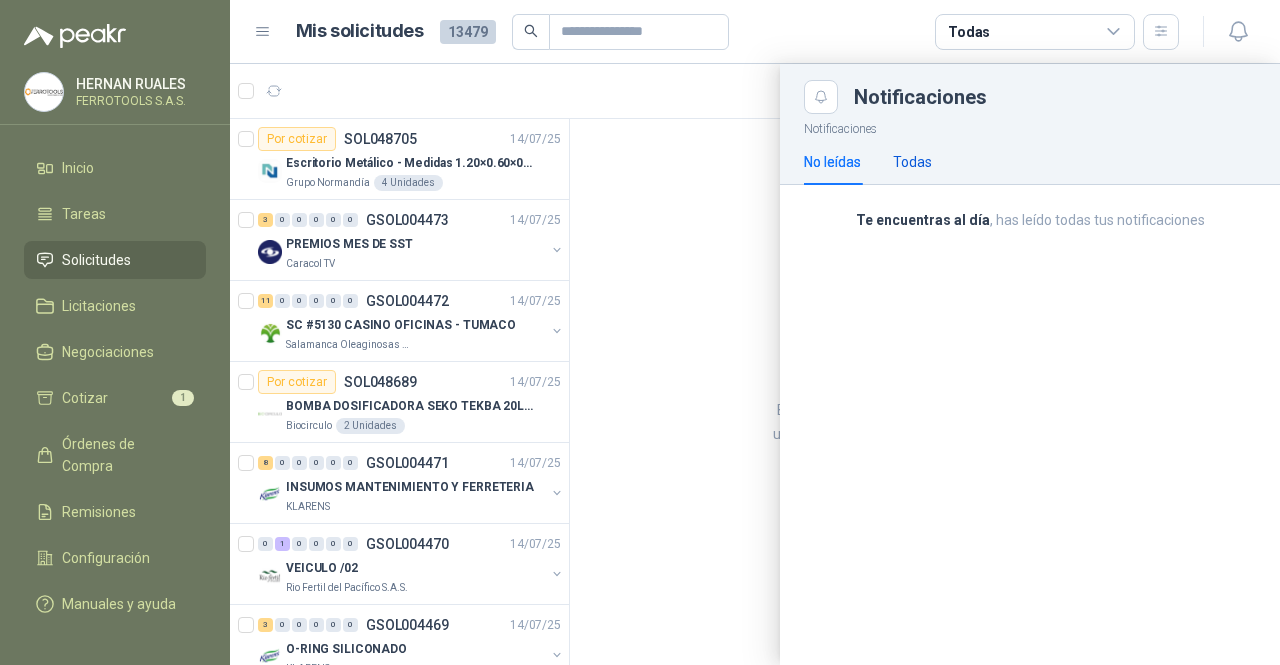 click on "Todas" at bounding box center (912, 162) 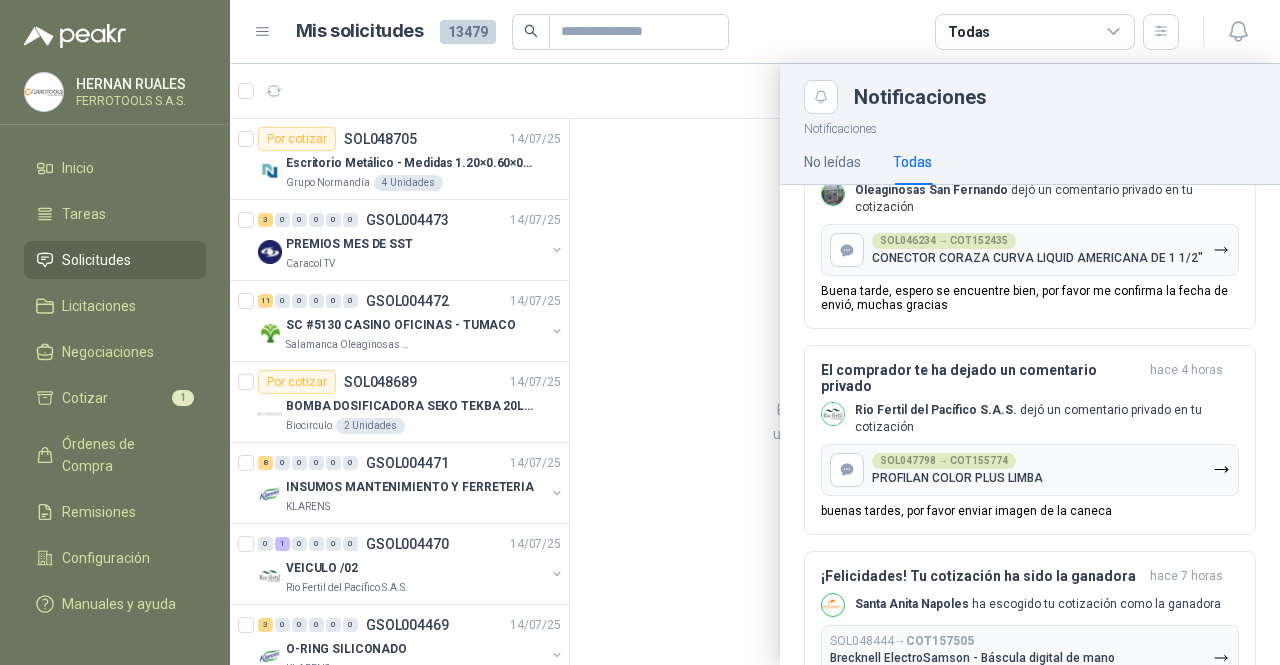 scroll, scrollTop: 500, scrollLeft: 0, axis: vertical 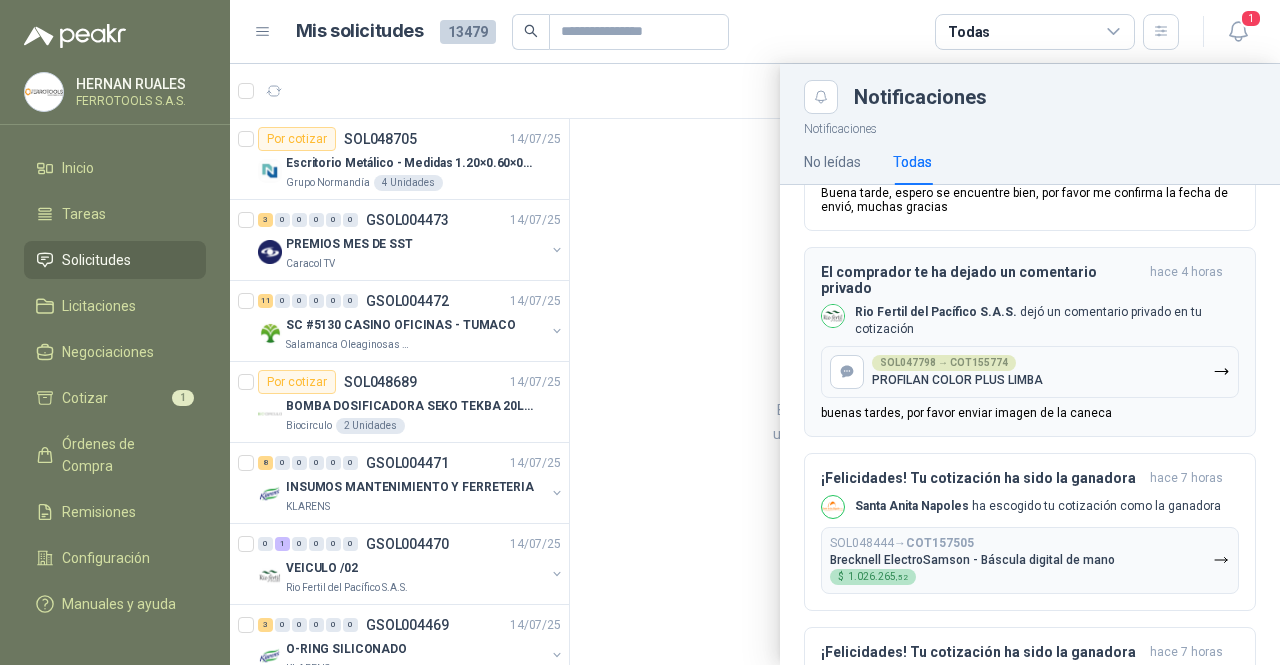 click on "El comprador te ha dejado un comentario privado hace 4 horas   Rio Fertil del Pacífico S.A.S.    dejó un comentario privado en tu cotización SOL047798 → COT155774 PROFILAN COLOR PLUS LIMBA buenas tardes, por favor enviar imagen de la caneca" at bounding box center (1030, 342) 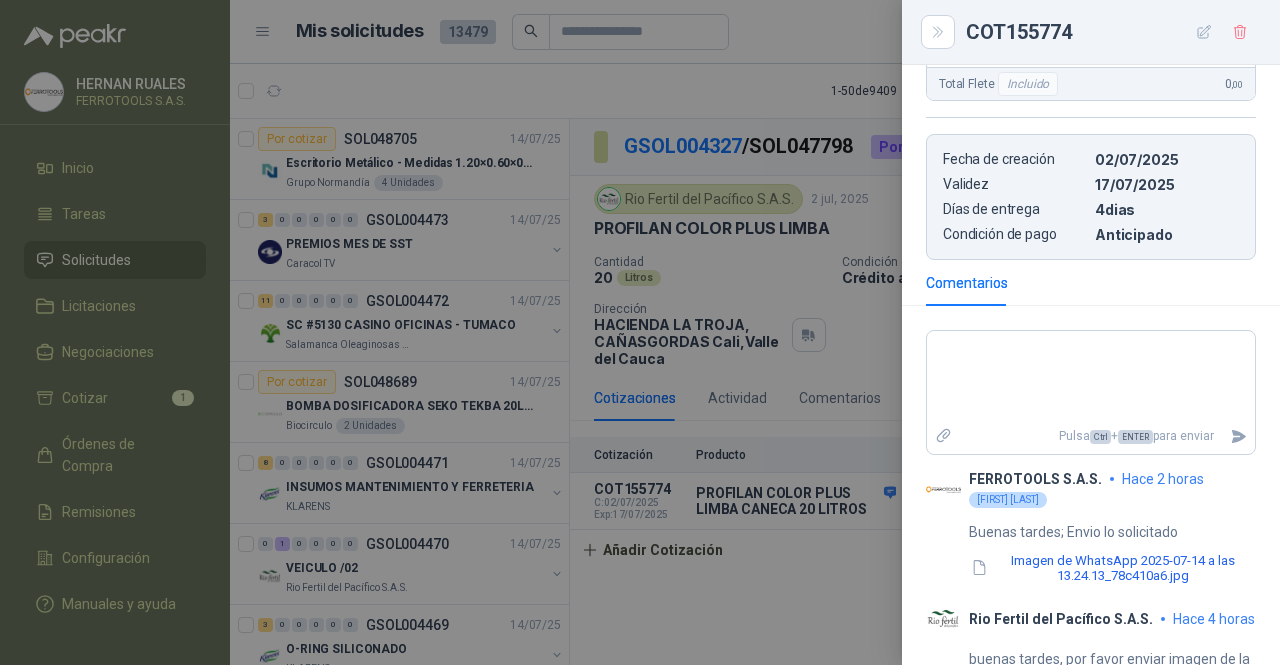 scroll, scrollTop: 832, scrollLeft: 0, axis: vertical 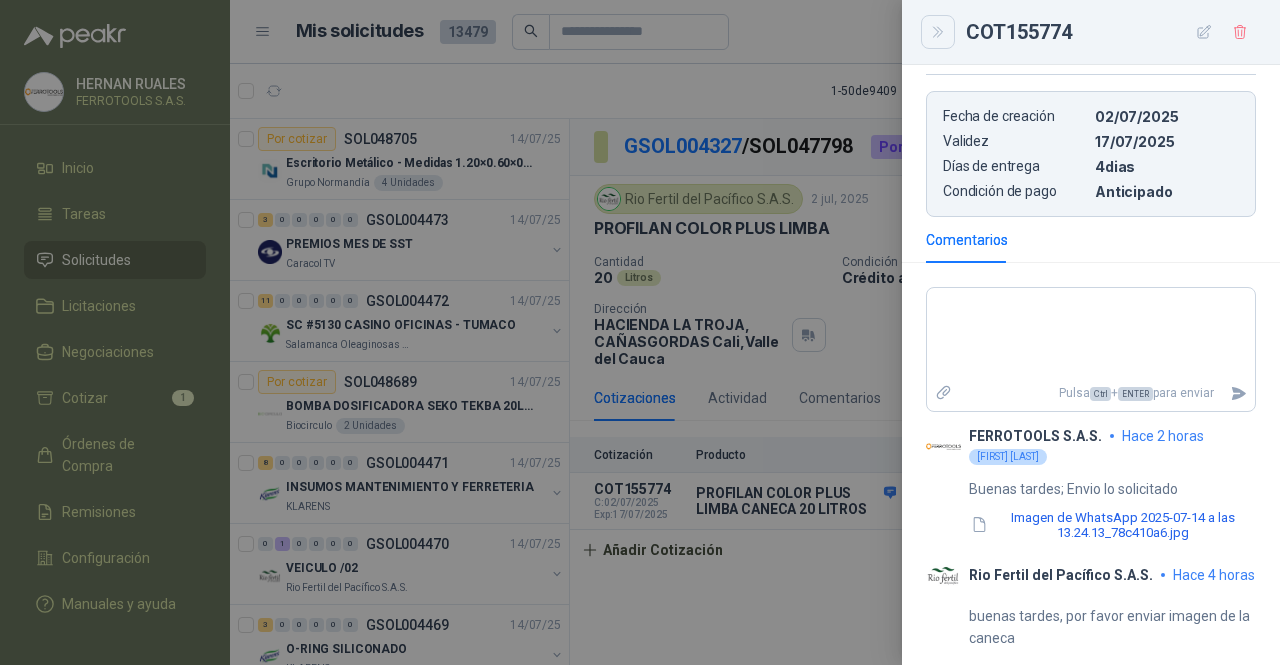 click 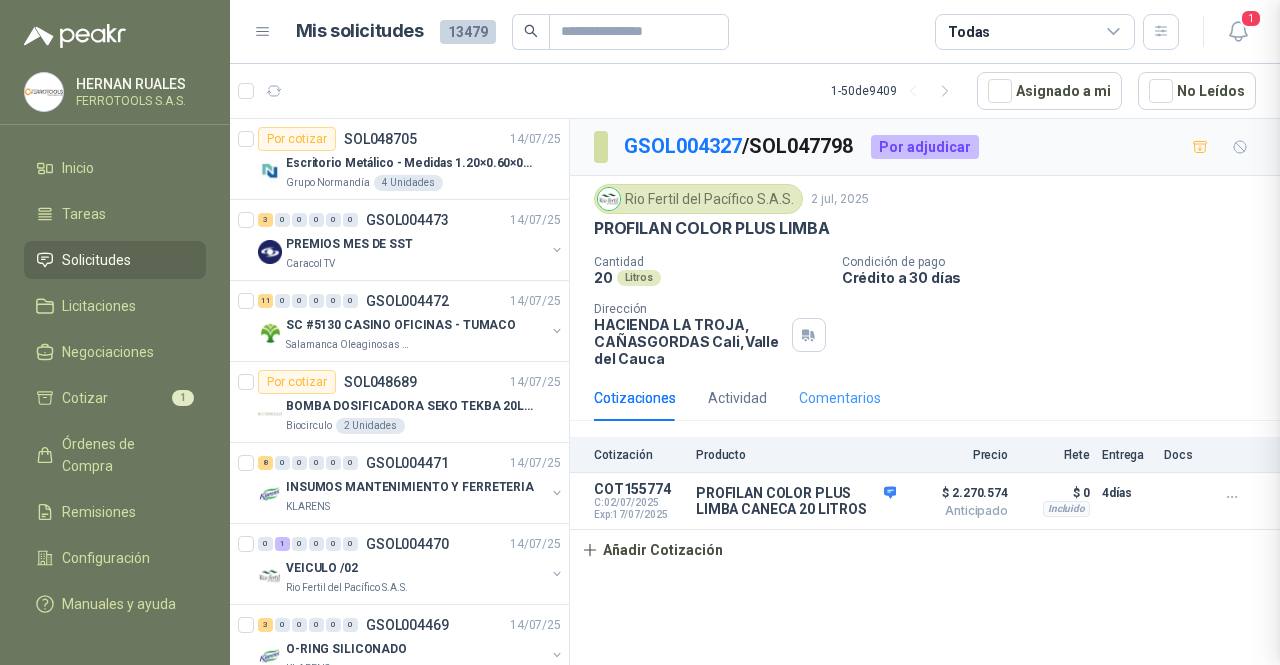type 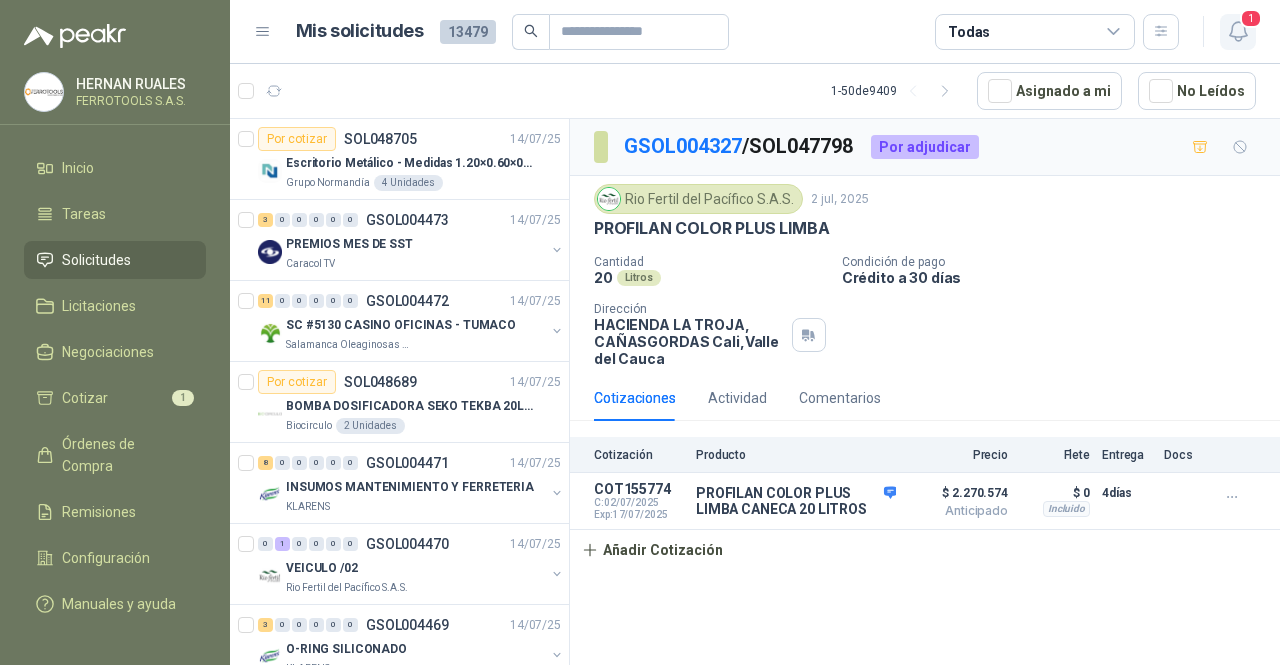 click on "1" at bounding box center (1251, 18) 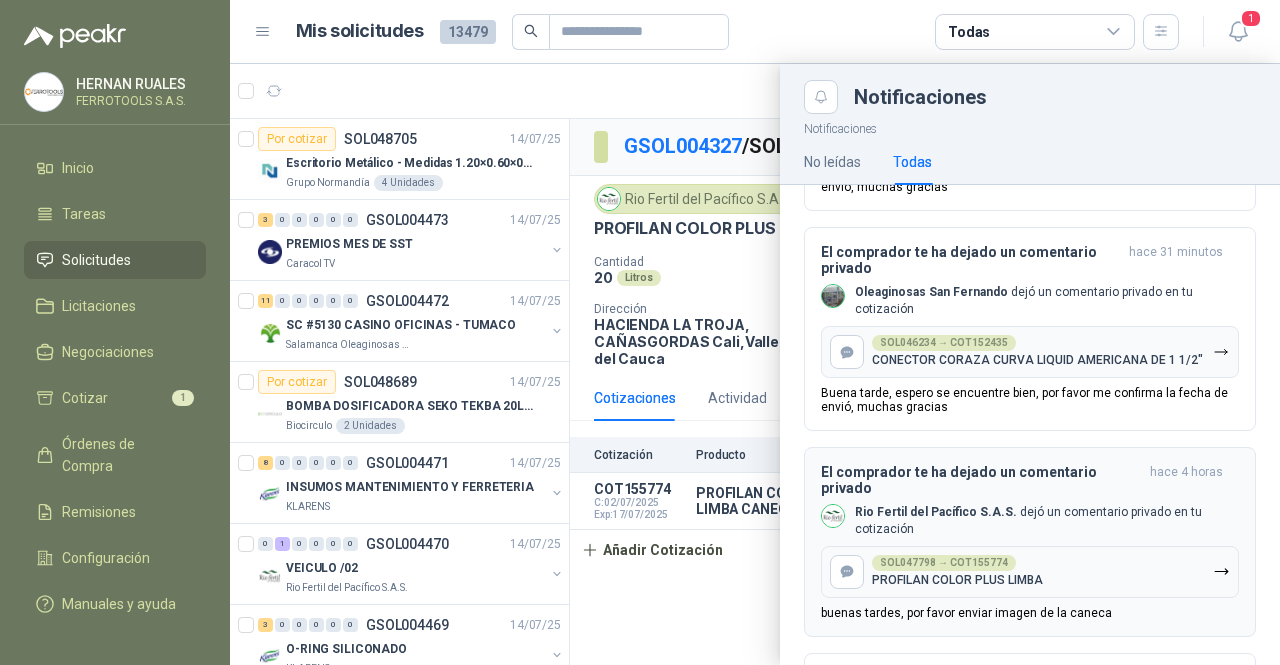 scroll, scrollTop: 0, scrollLeft: 0, axis: both 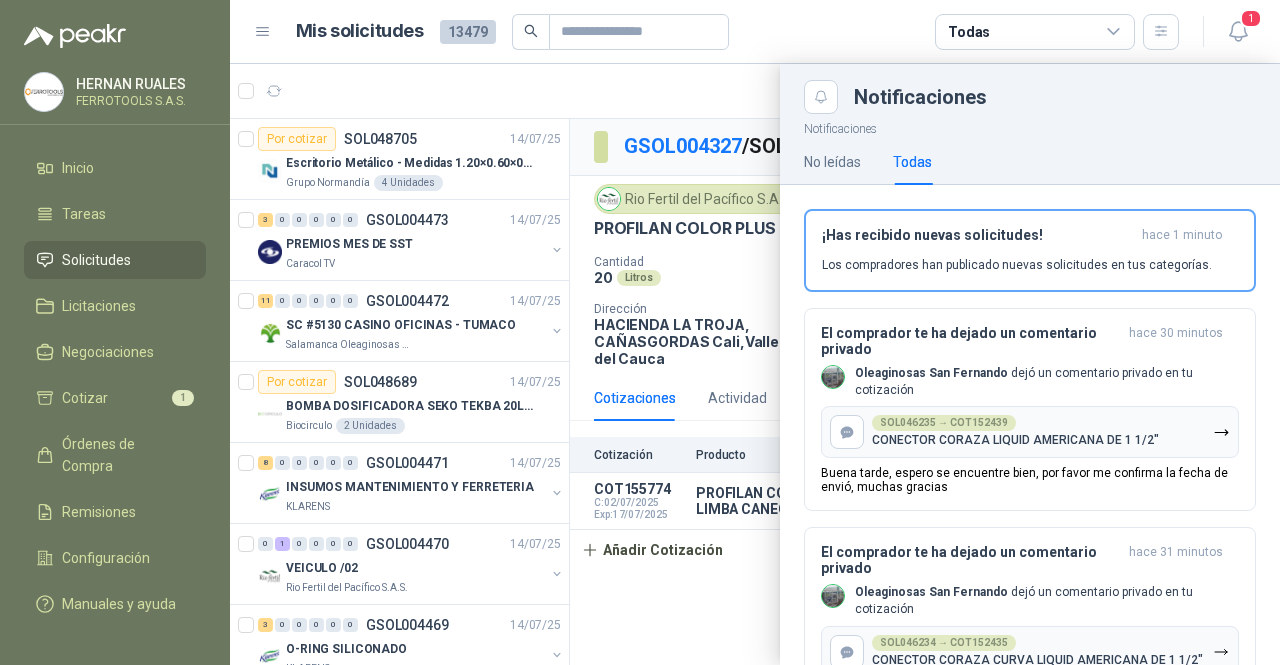 click at bounding box center [755, 364] 